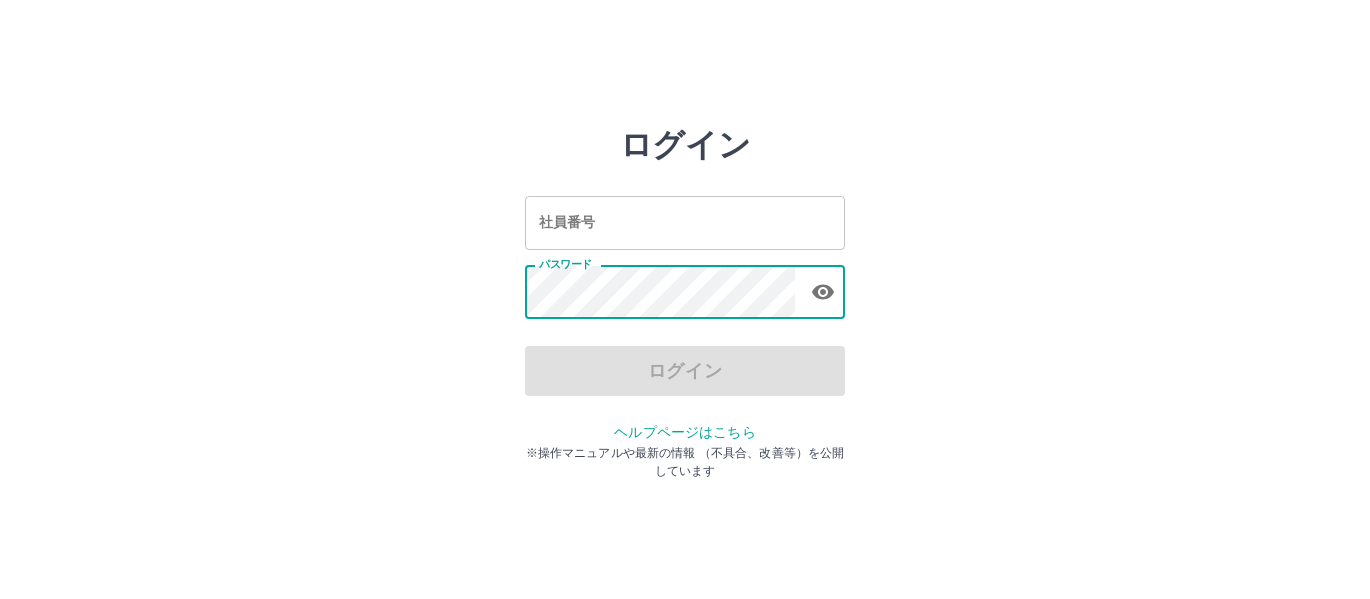 scroll, scrollTop: 0, scrollLeft: 0, axis: both 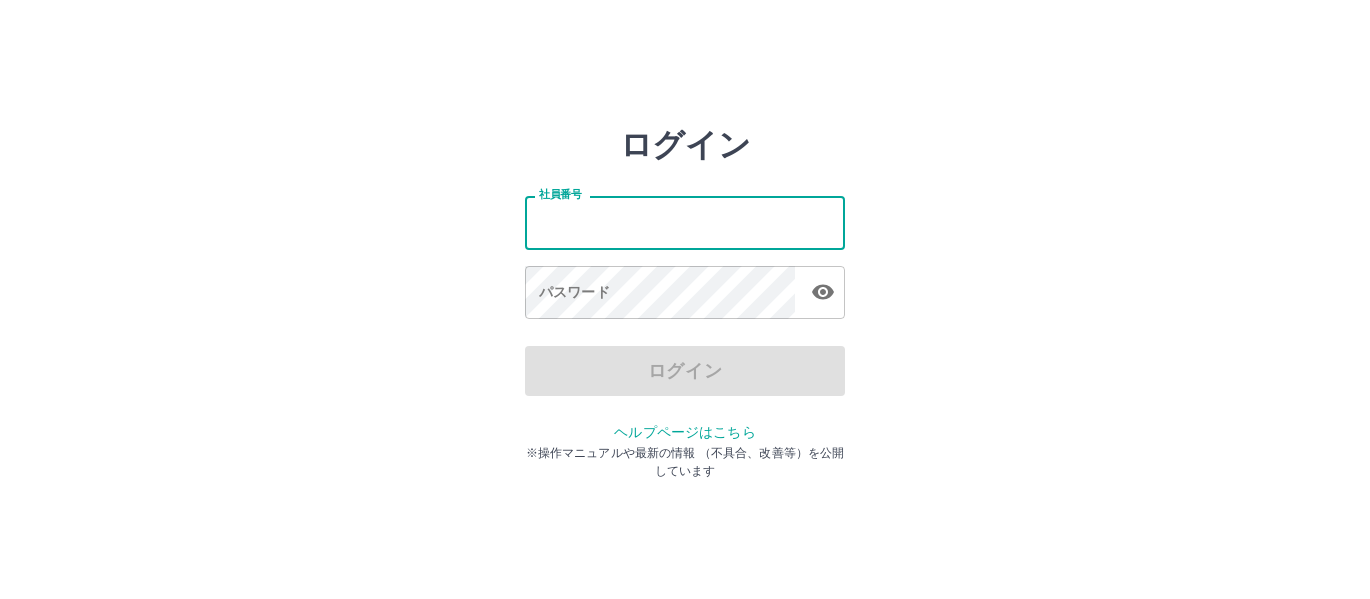 type on "*******" 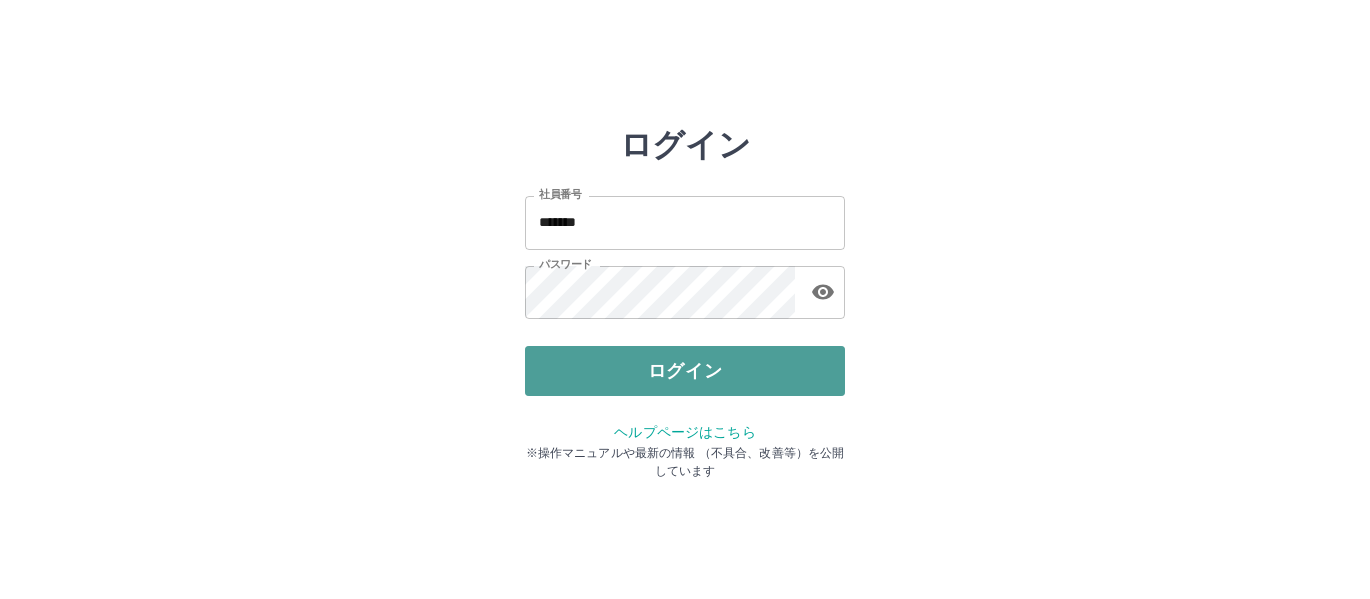click on "ログイン" at bounding box center (685, 371) 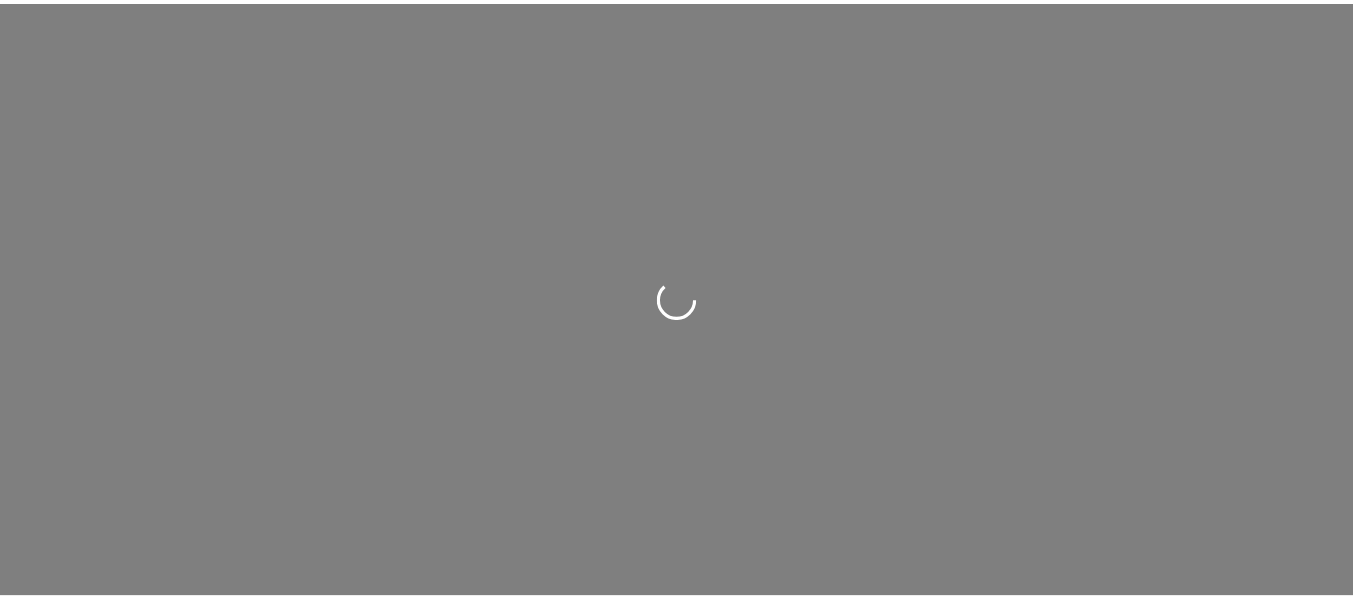 scroll, scrollTop: 0, scrollLeft: 0, axis: both 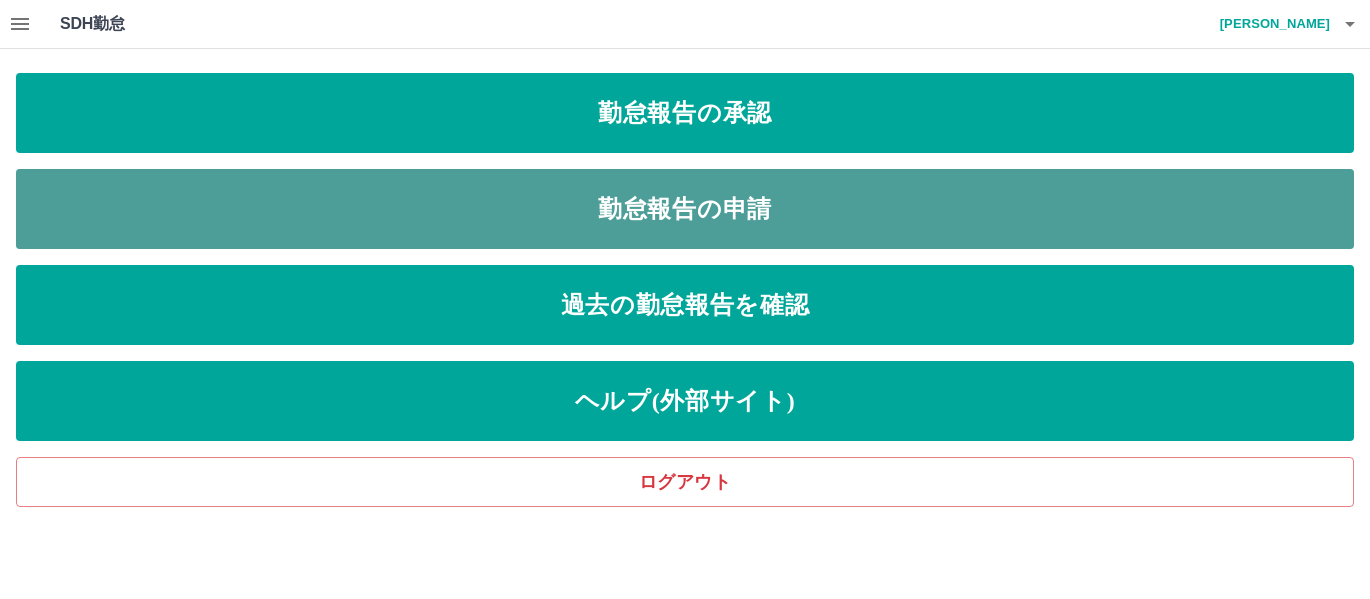 click on "勤怠報告の申請" at bounding box center (685, 209) 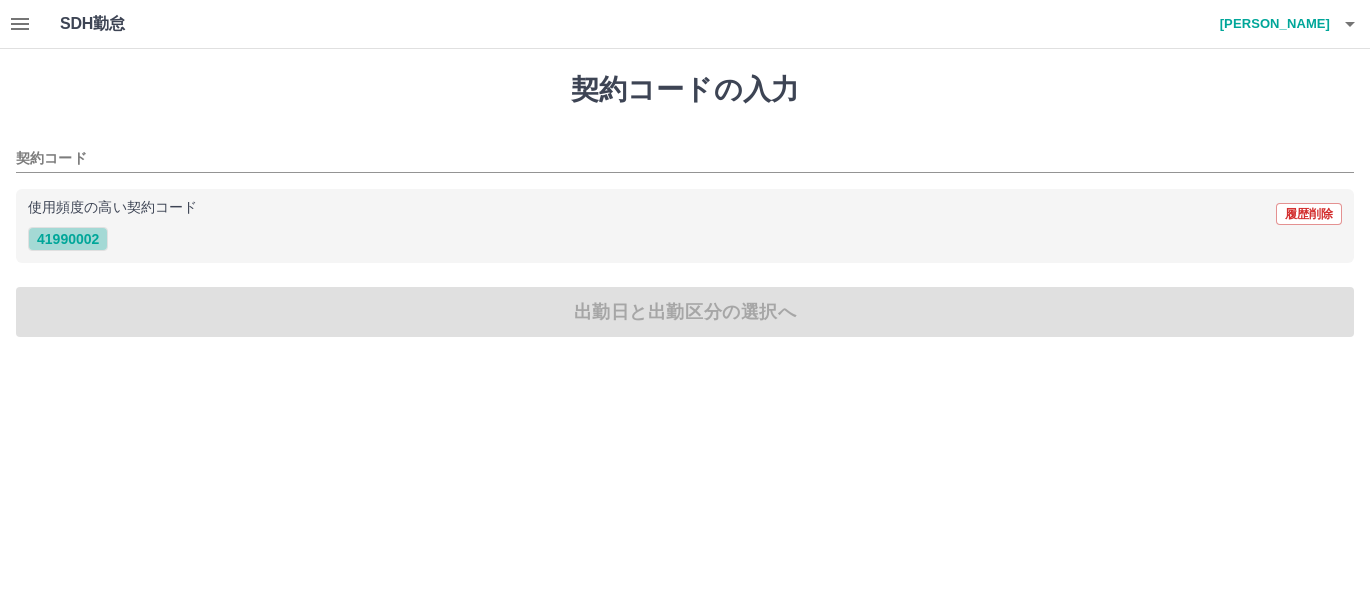 click on "41990002" at bounding box center [68, 239] 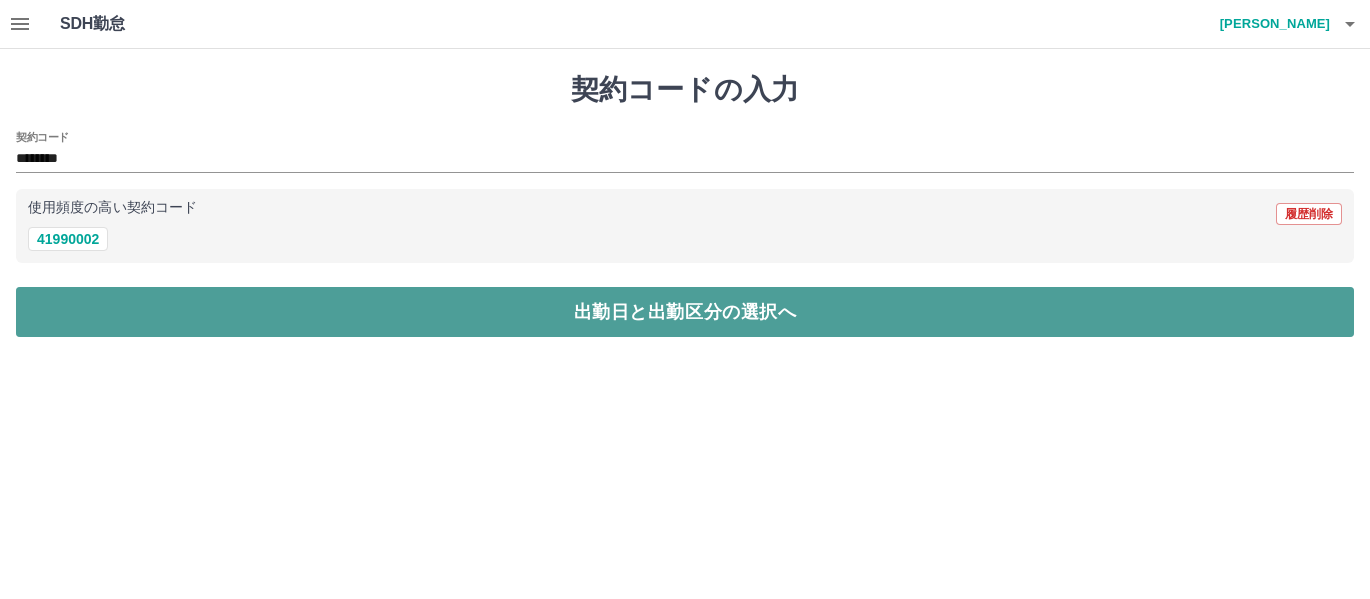 click on "出勤日と出勤区分の選択へ" at bounding box center (685, 312) 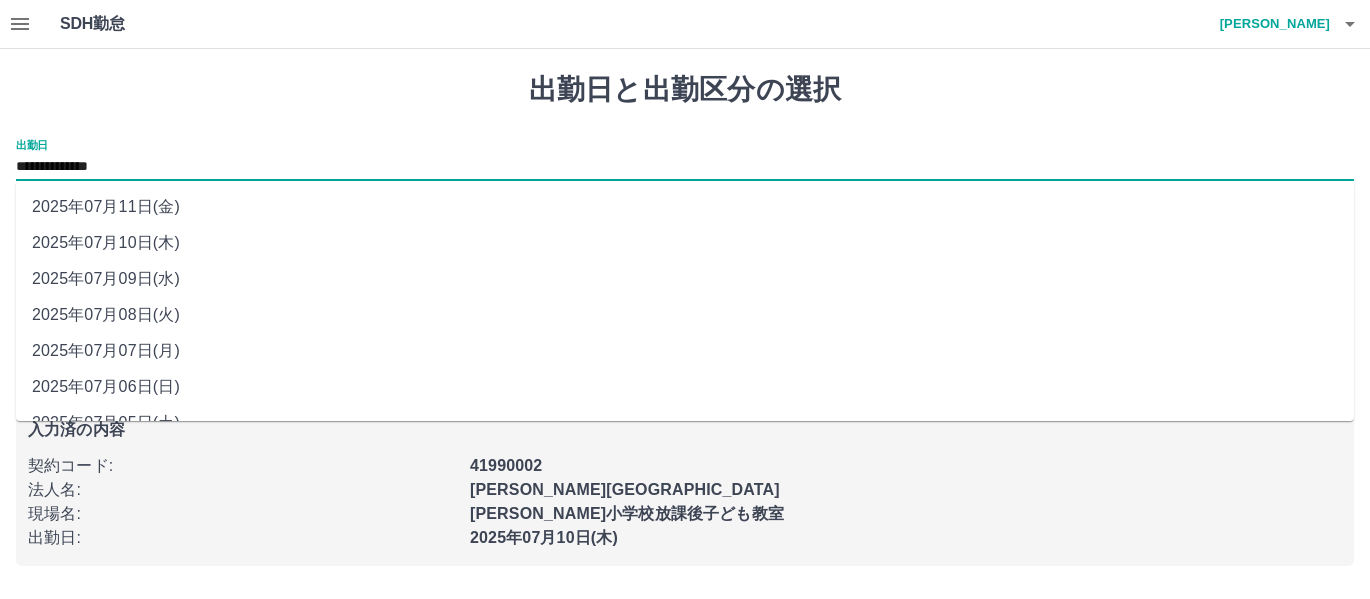 click on "**********" at bounding box center (685, 167) 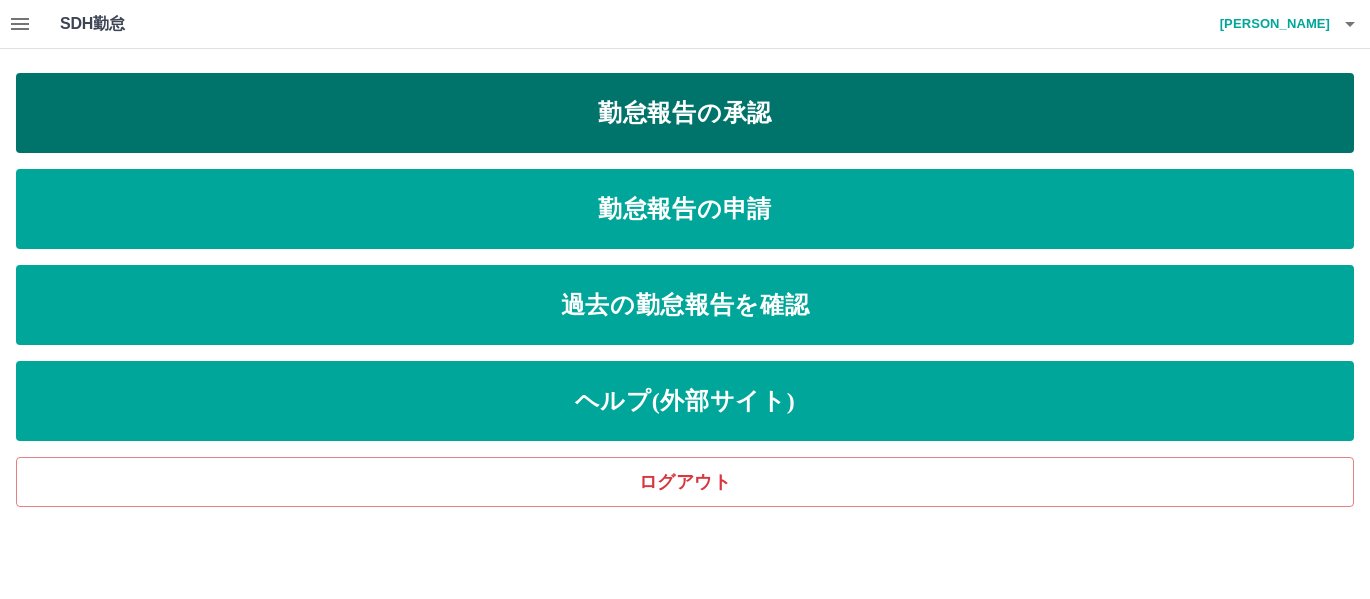 click on "勤怠報告の承認" at bounding box center [685, 113] 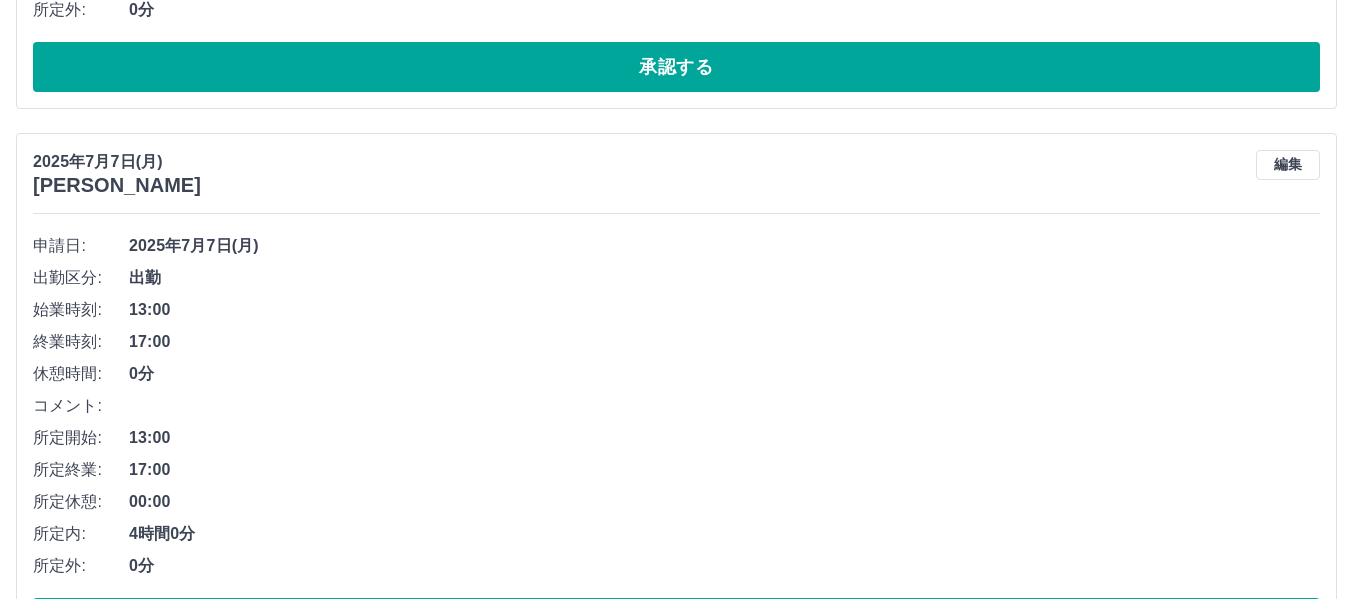 scroll, scrollTop: 2132, scrollLeft: 0, axis: vertical 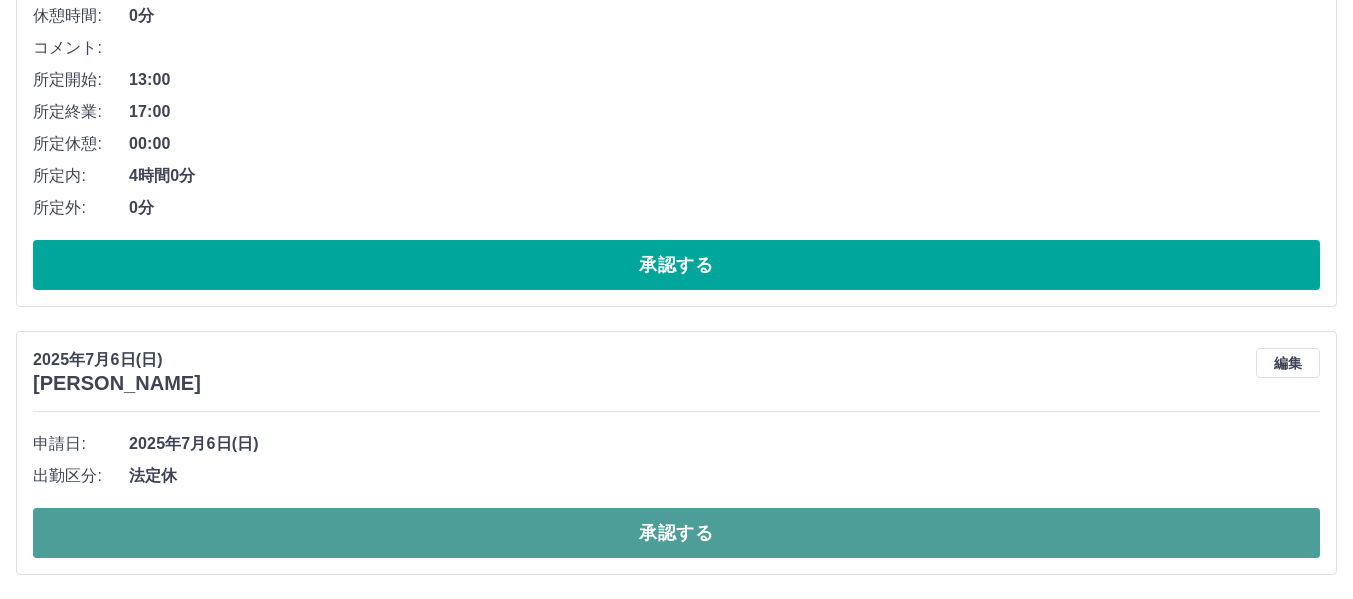 click on "承認する" at bounding box center (676, 533) 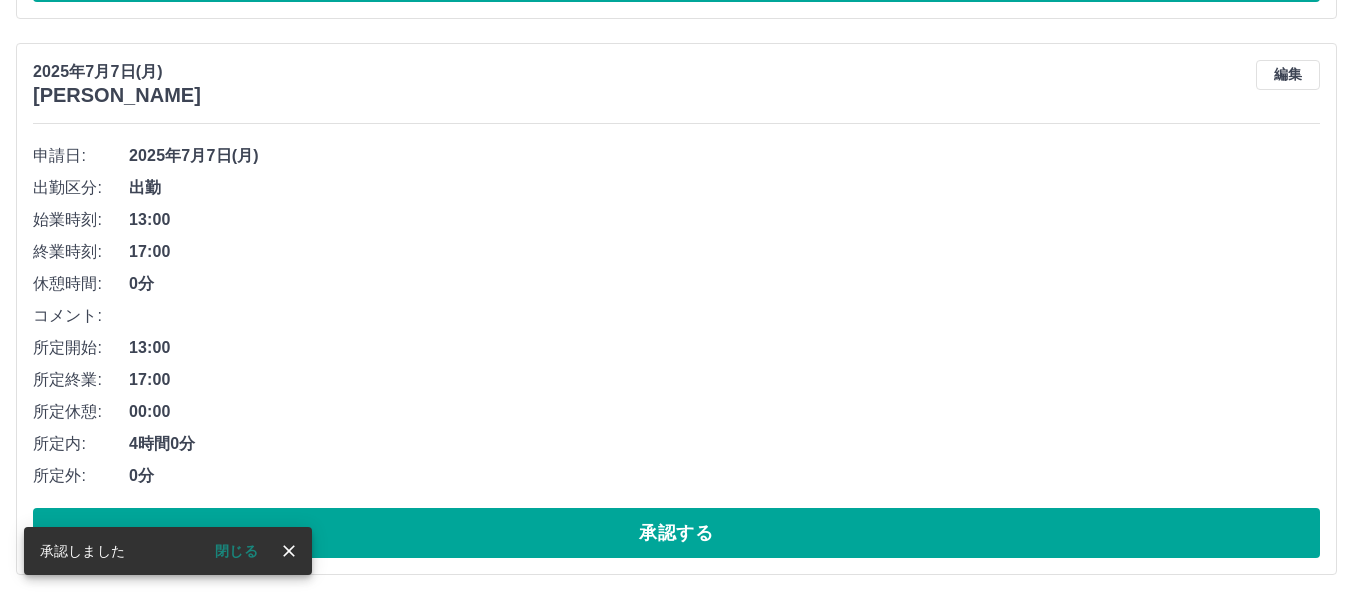 scroll, scrollTop: 1864, scrollLeft: 0, axis: vertical 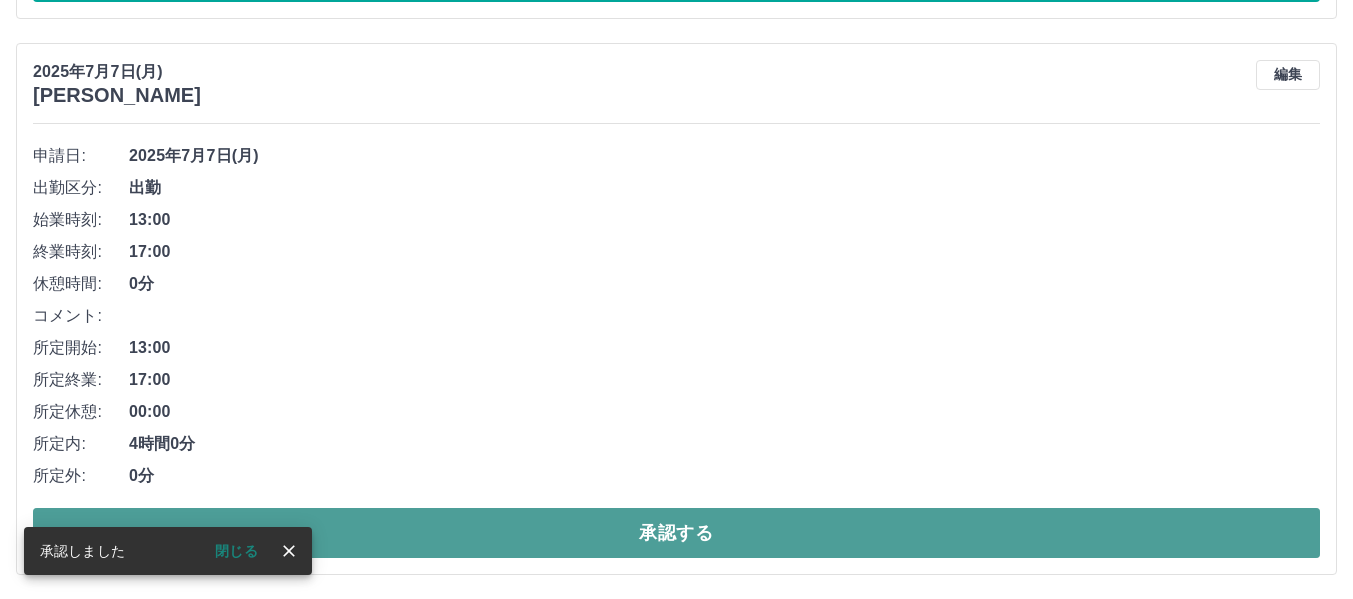 click on "承認する" at bounding box center (676, 533) 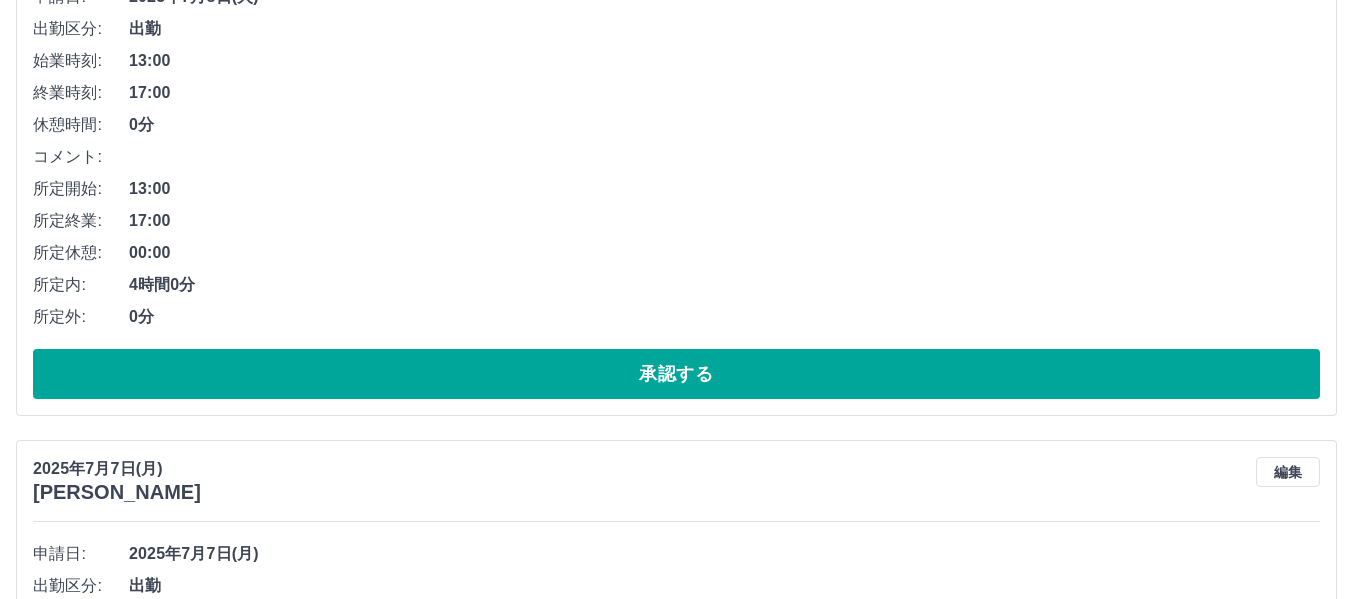 scroll, scrollTop: 1308, scrollLeft: 0, axis: vertical 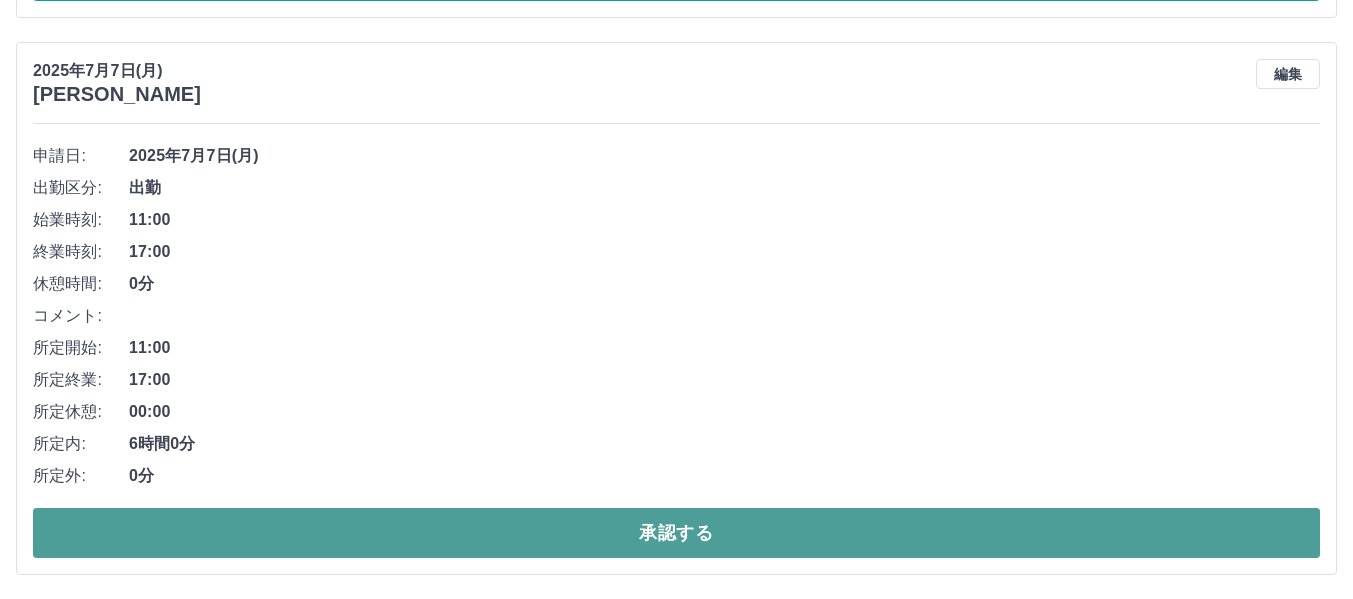 click on "承認する" at bounding box center [676, 533] 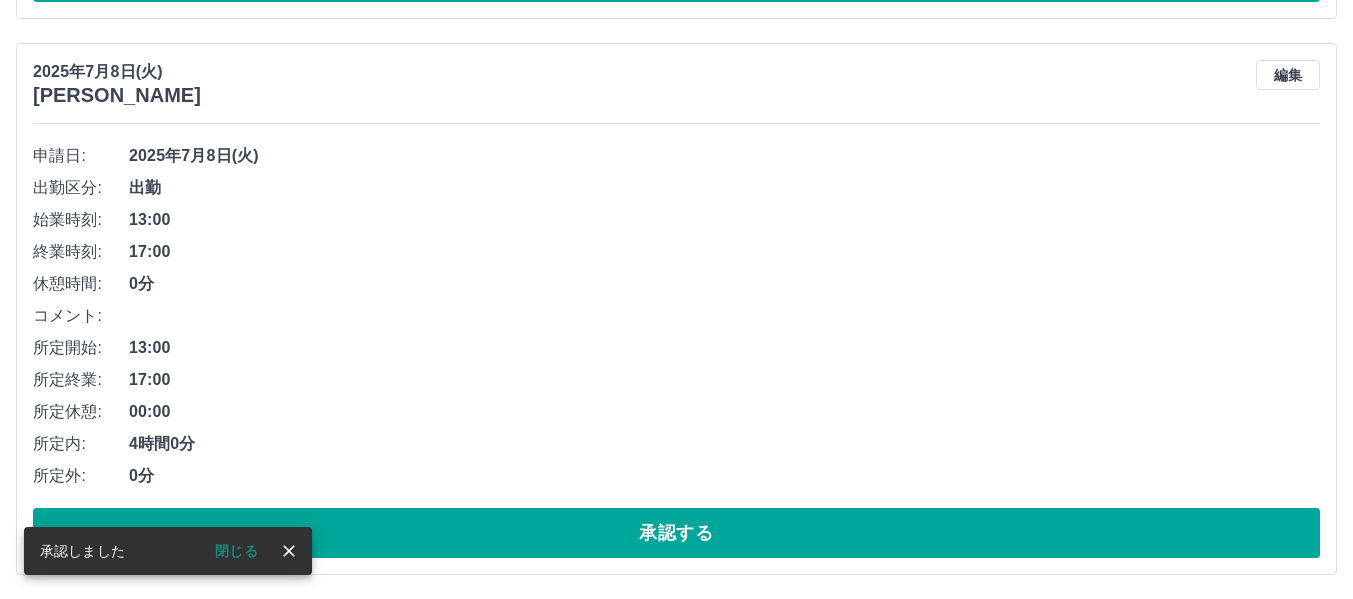 scroll, scrollTop: 751, scrollLeft: 0, axis: vertical 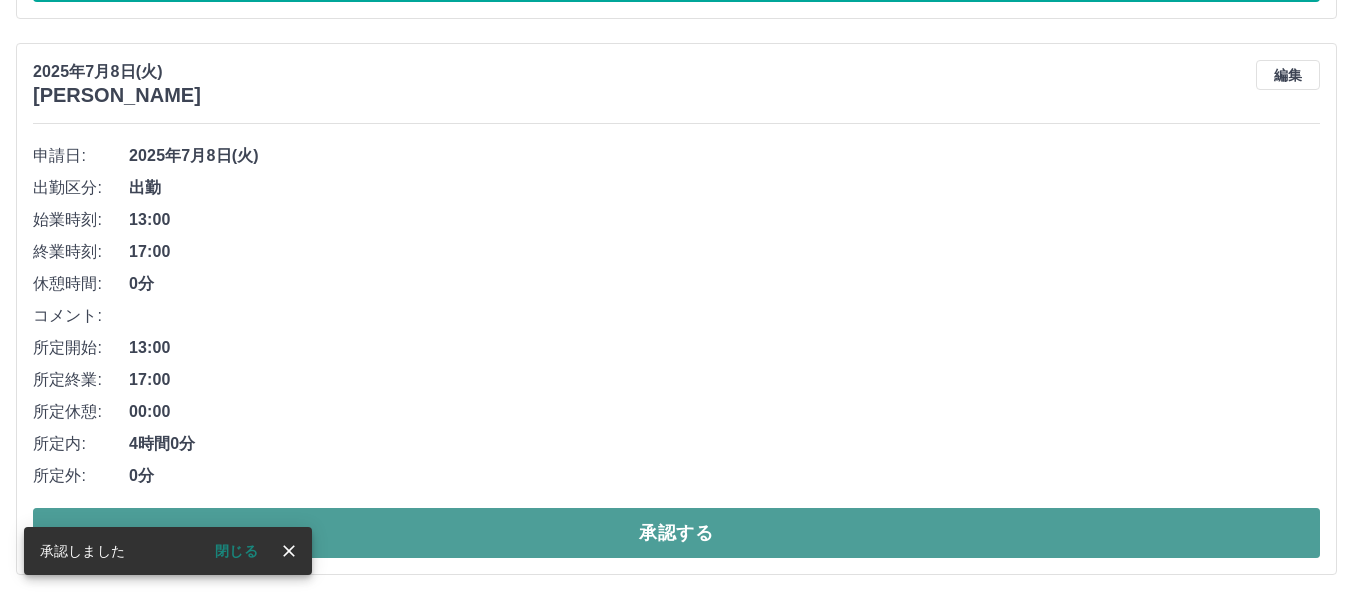 click on "承認する" at bounding box center [676, 533] 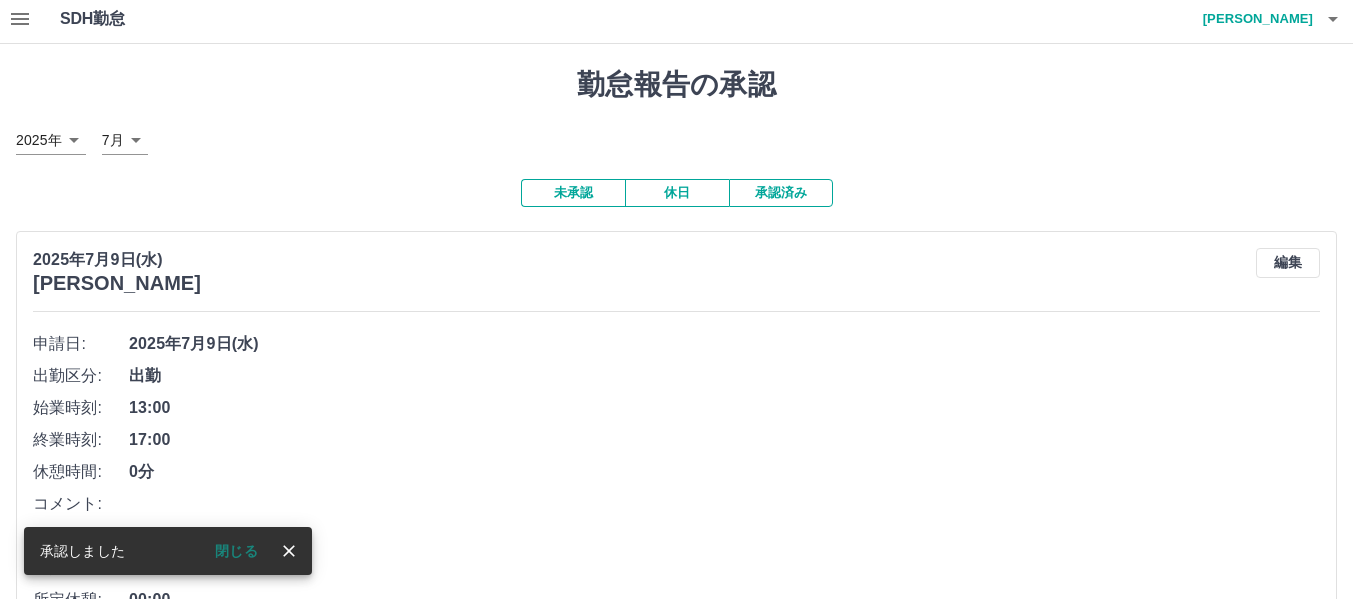 scroll, scrollTop: 0, scrollLeft: 0, axis: both 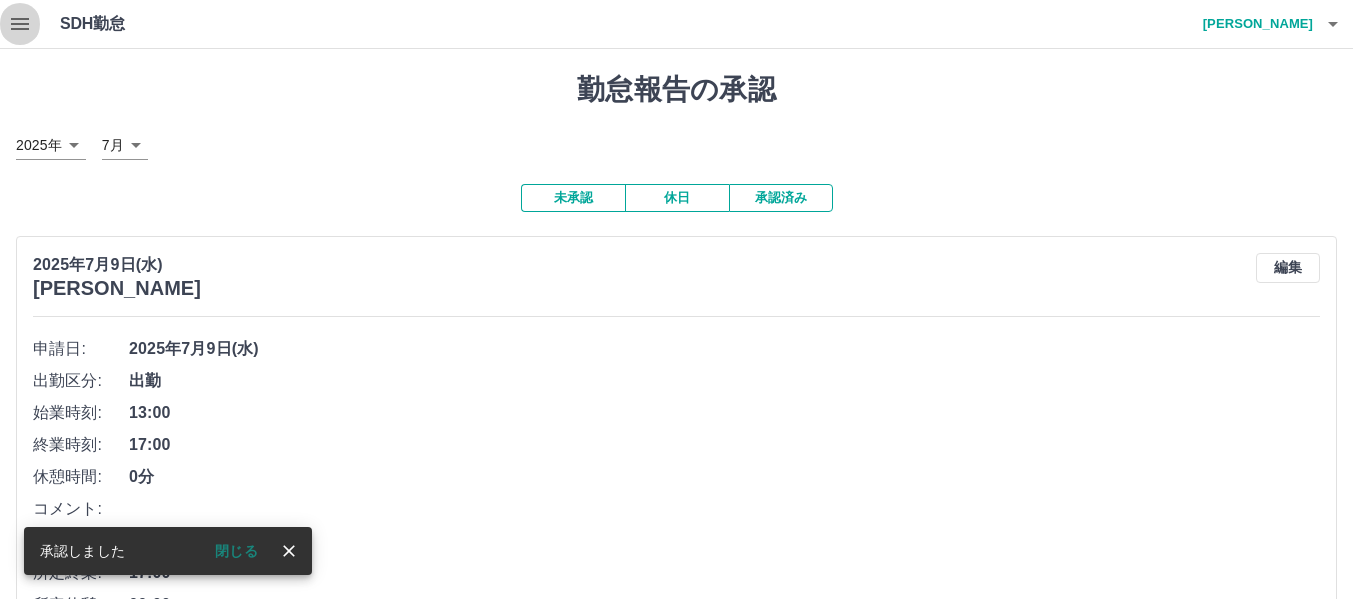 click 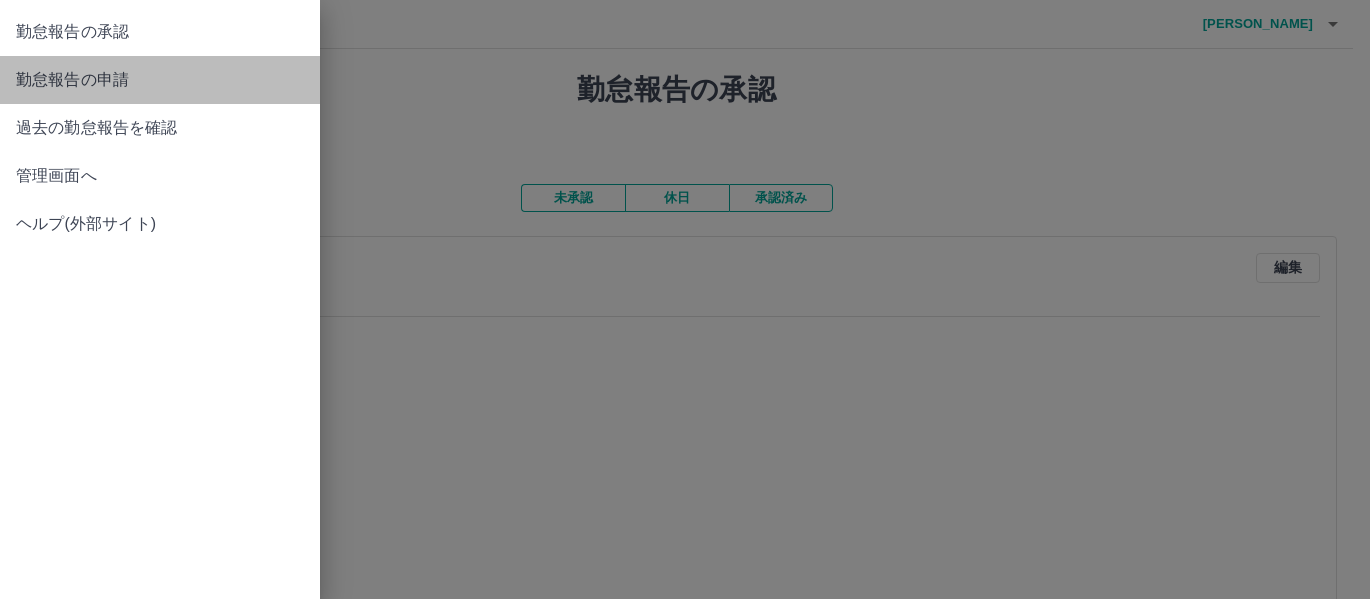 click on "勤怠報告の申請" at bounding box center (160, 80) 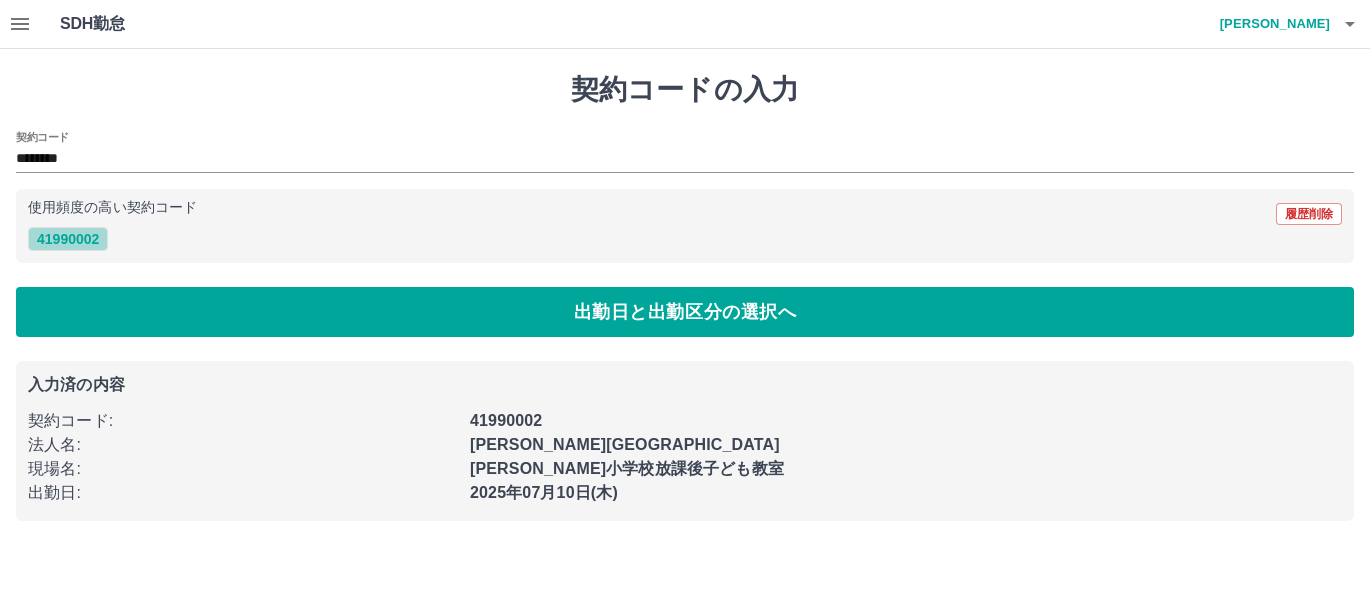 click on "41990002" at bounding box center (68, 239) 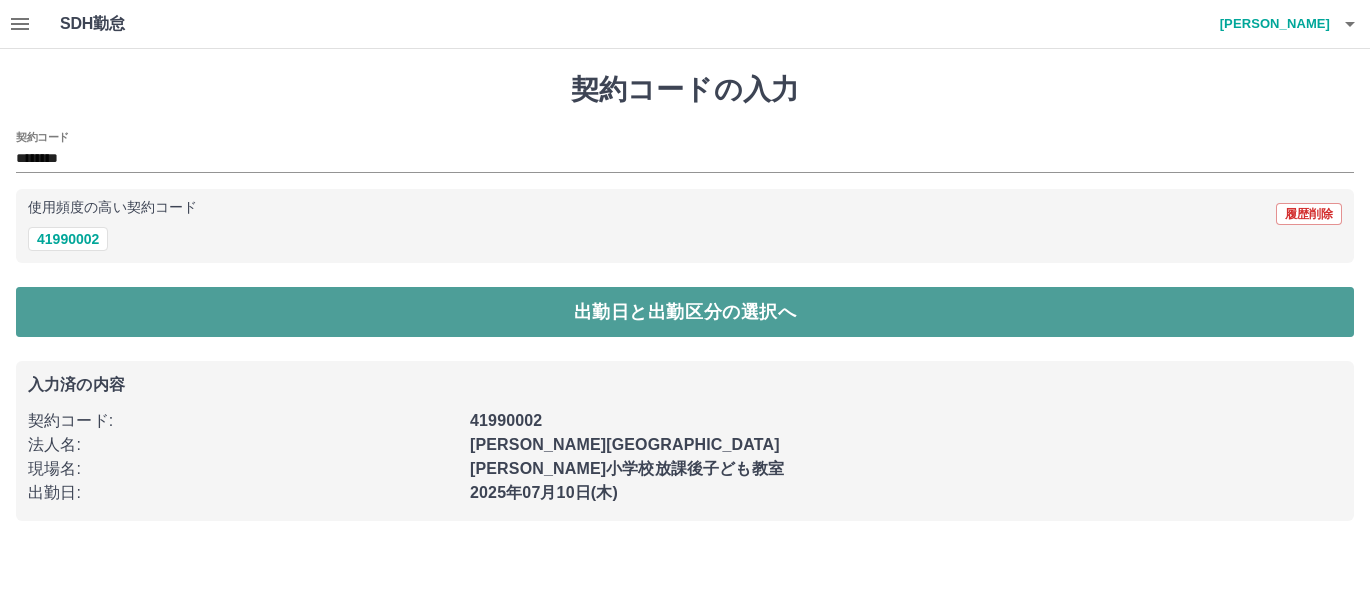 click on "出勤日と出勤区分の選択へ" at bounding box center (685, 312) 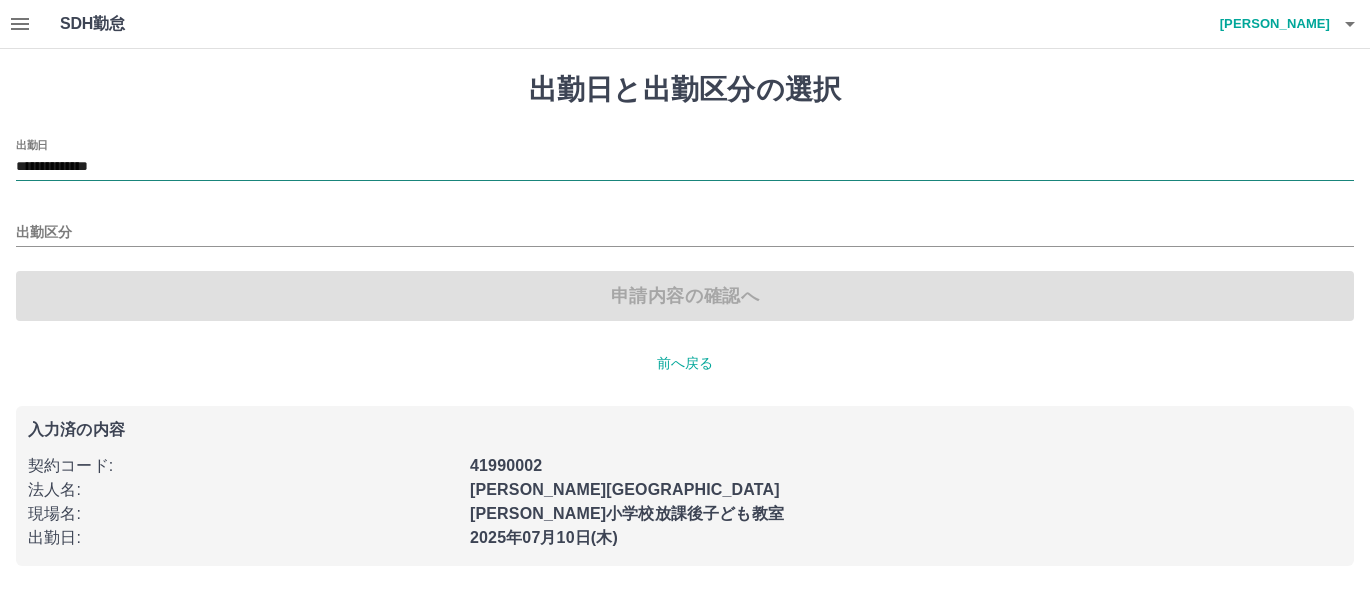 click on "**********" at bounding box center (685, 167) 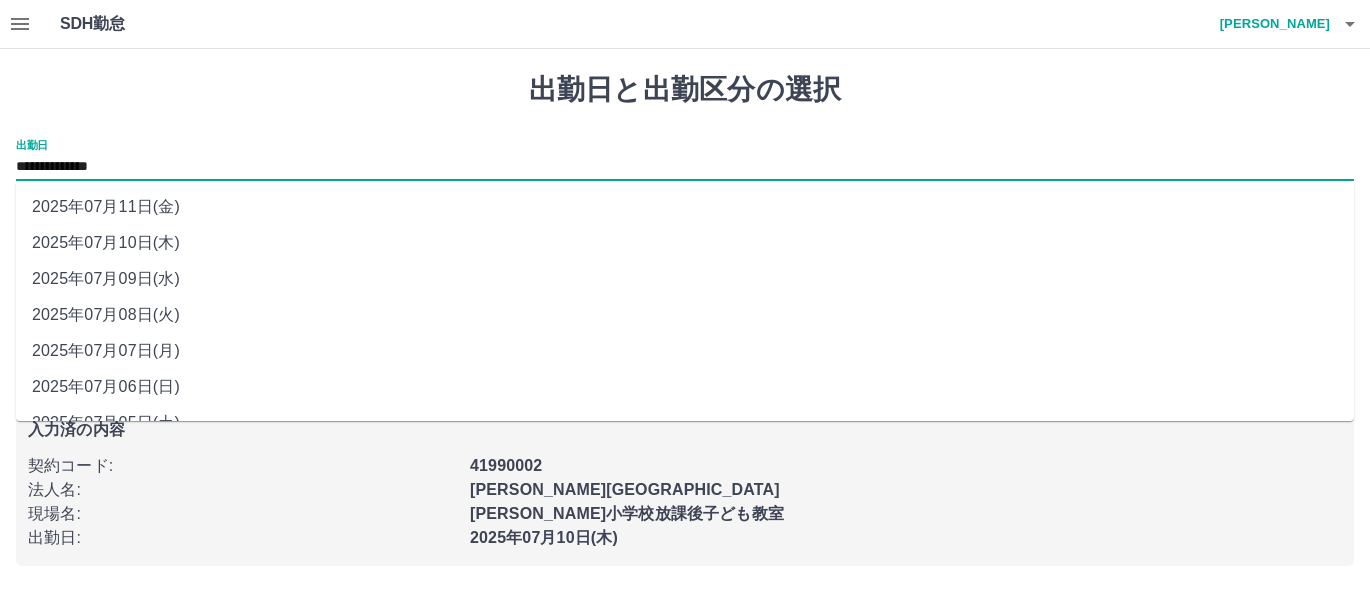 click on "2025年07月09日(水)" at bounding box center [685, 279] 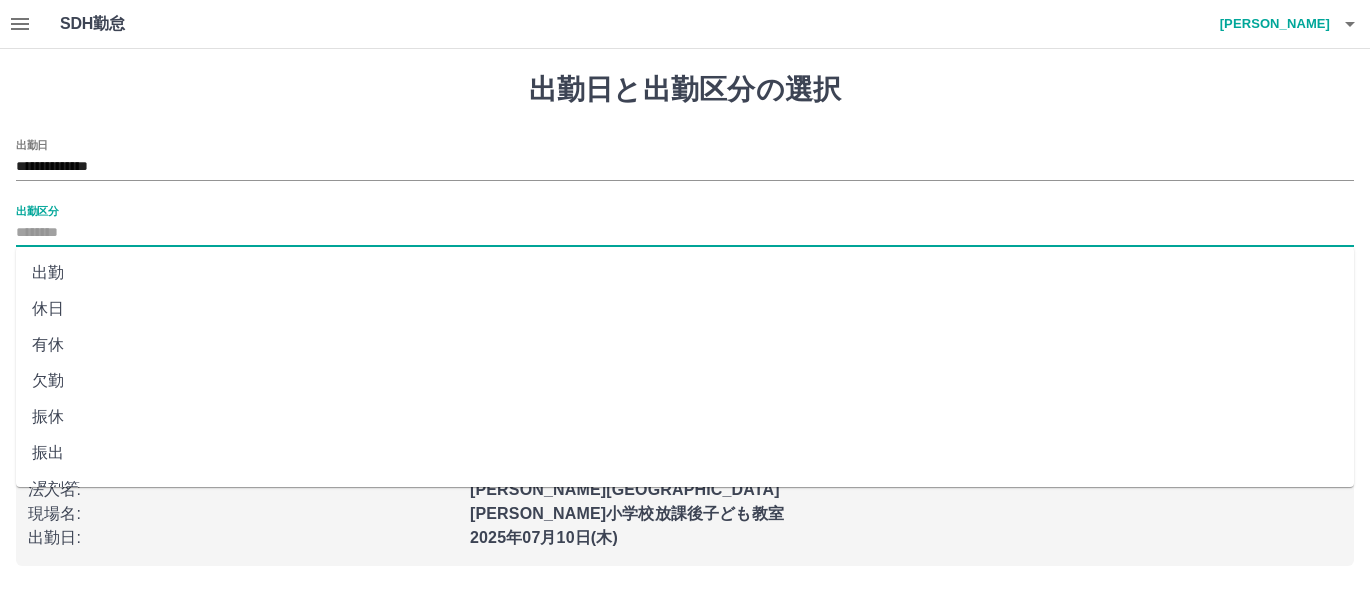 click on "出勤区分" at bounding box center (685, 233) 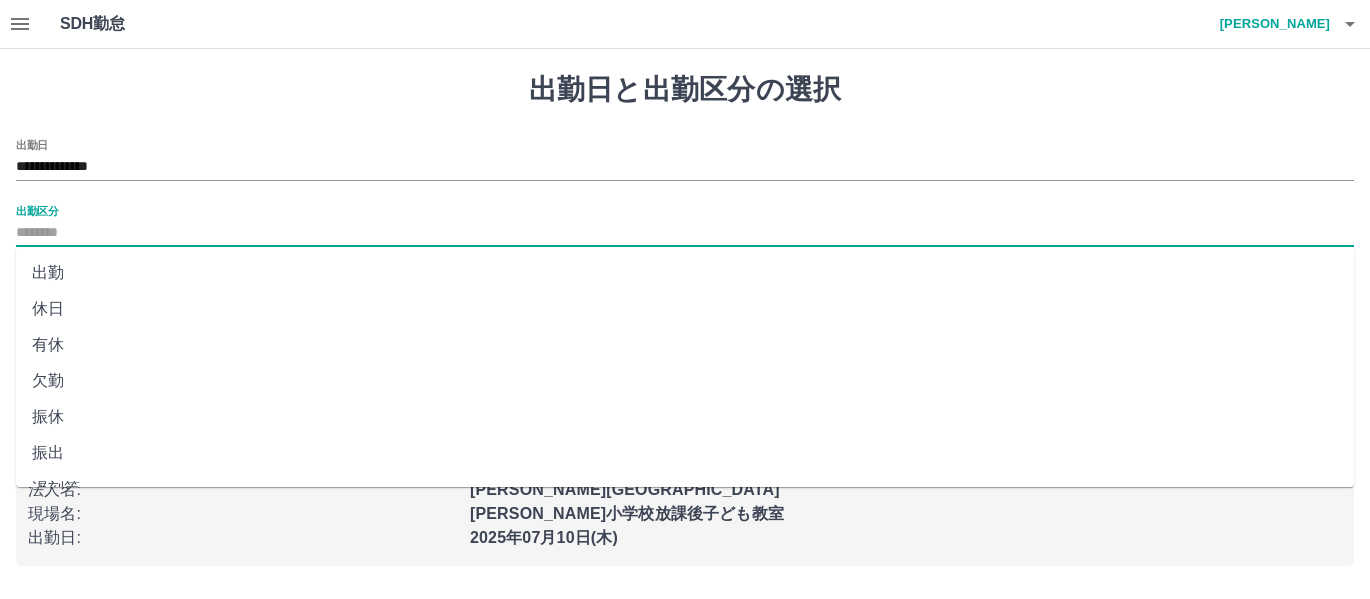 click on "出勤" at bounding box center (685, 273) 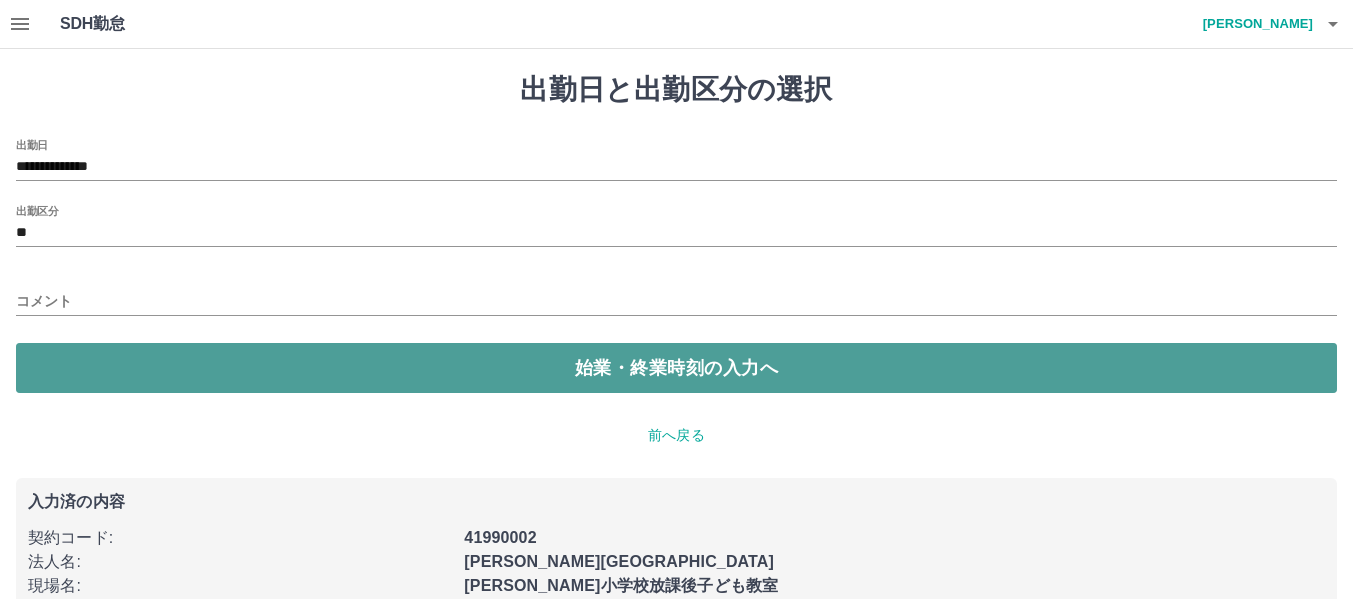 click on "始業・終業時刻の入力へ" at bounding box center [676, 368] 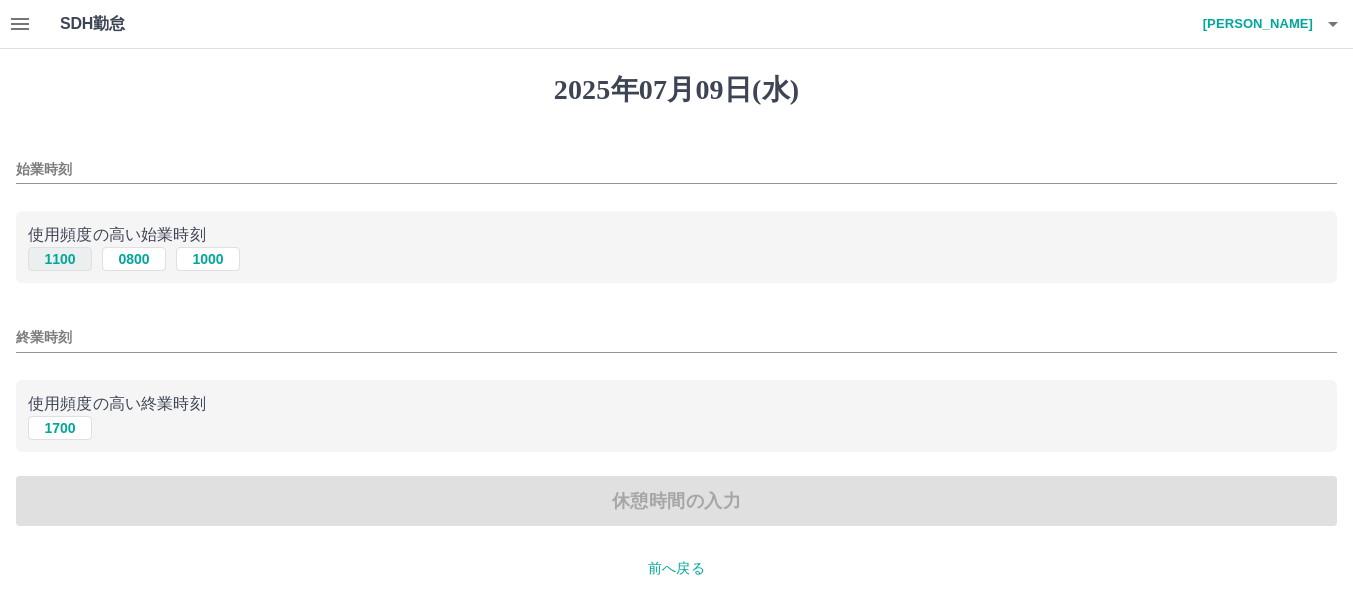 click on "1100" at bounding box center (60, 259) 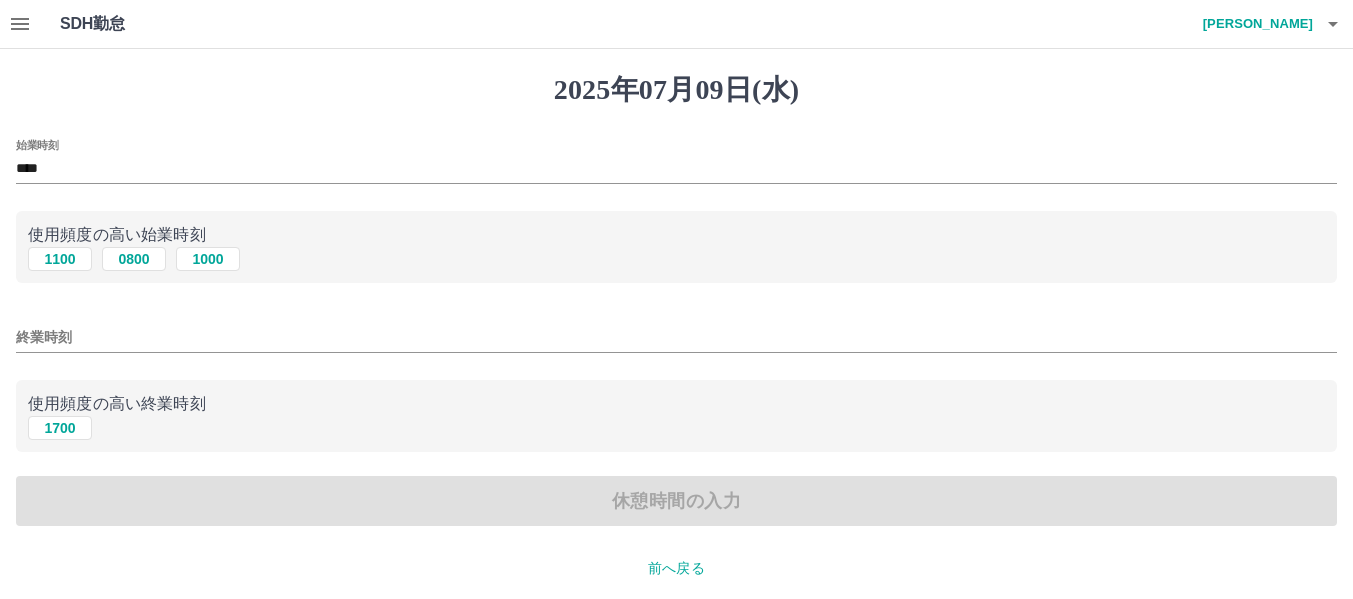 click on "終業時刻" at bounding box center (676, 337) 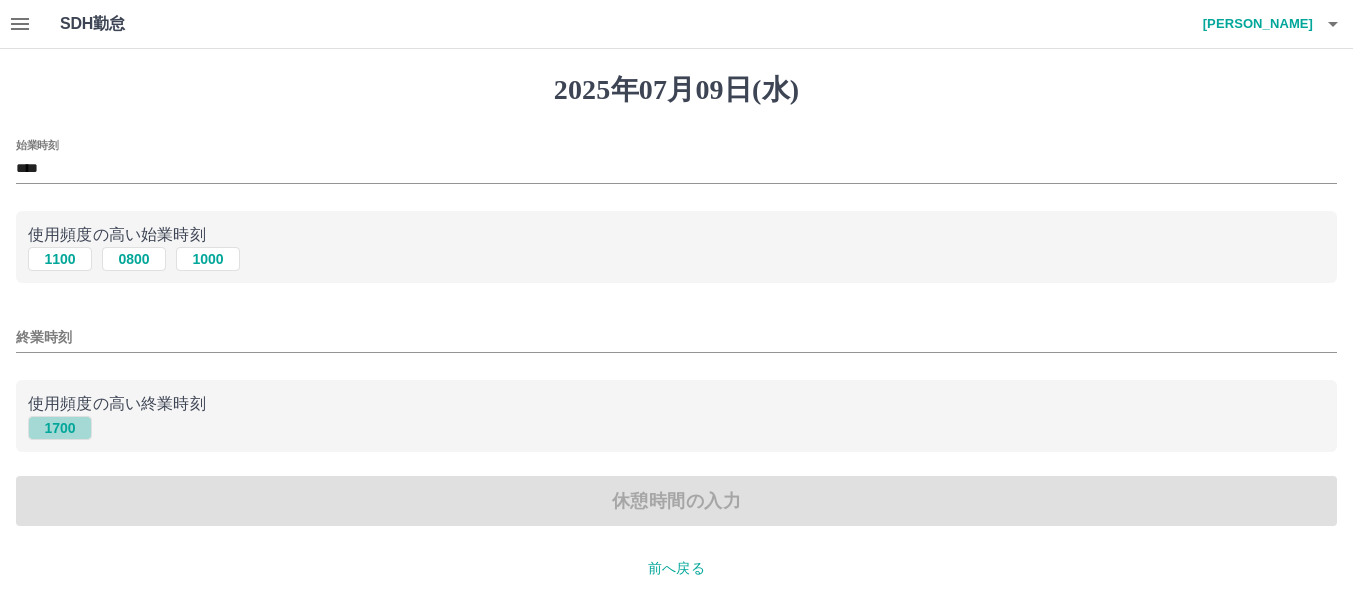 click on "1700" at bounding box center [60, 428] 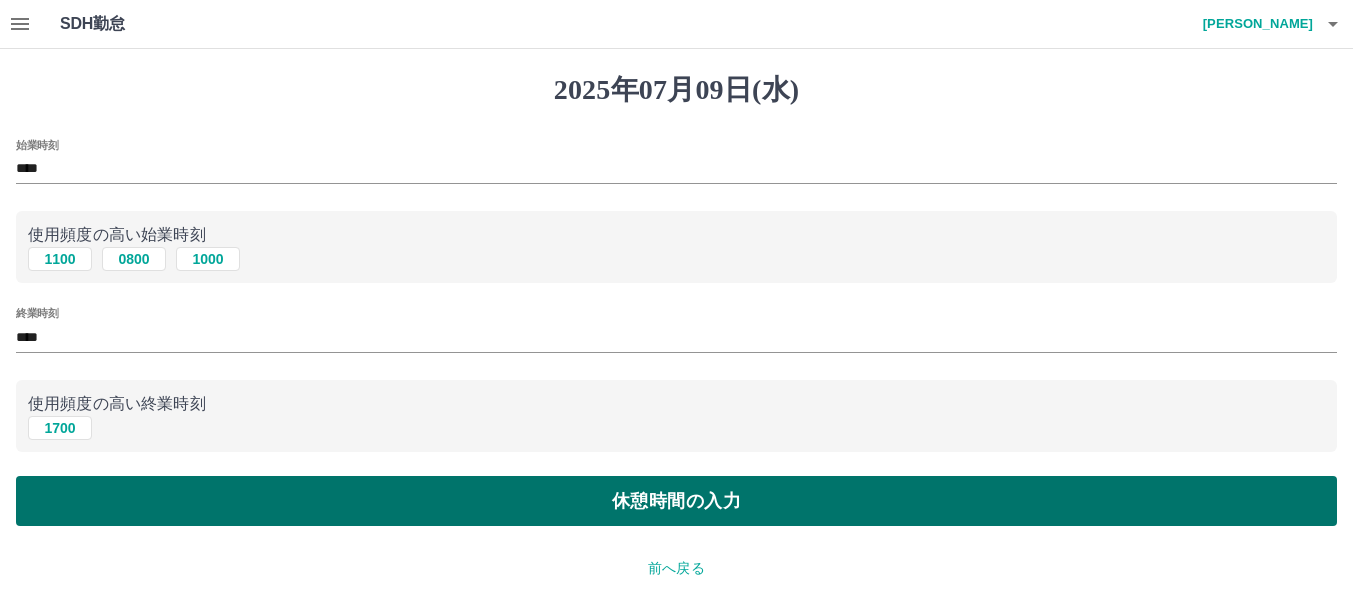 click on "休憩時間の入力" at bounding box center (676, 501) 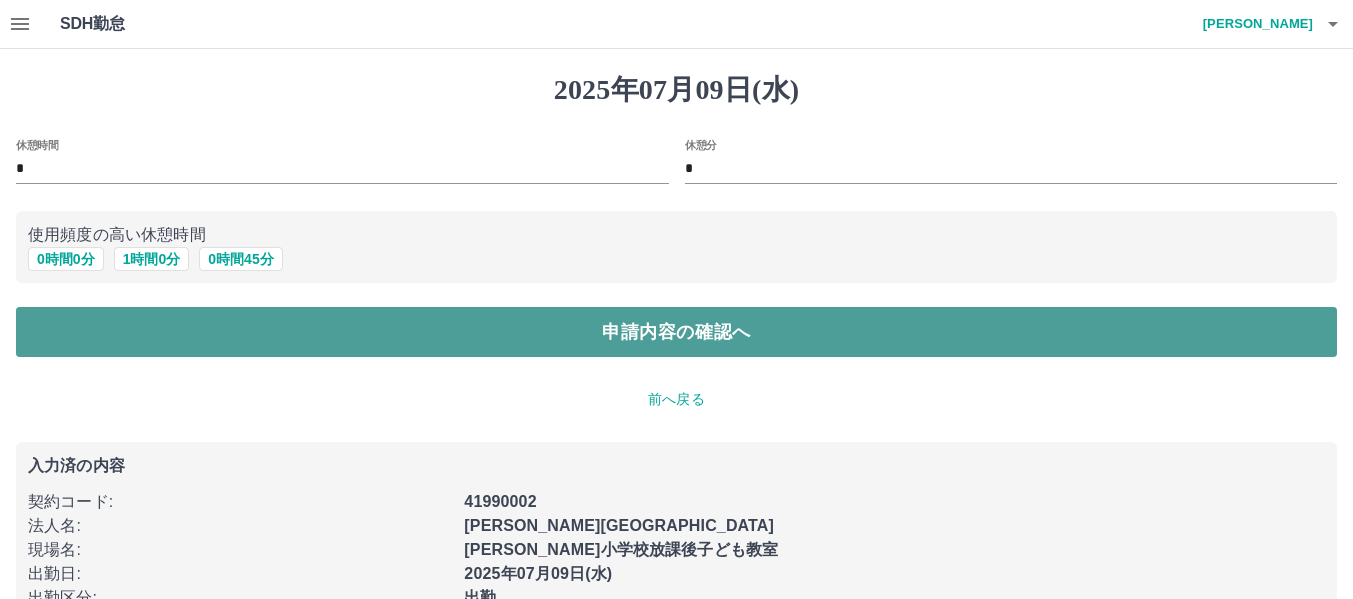 drag, startPoint x: 132, startPoint y: 357, endPoint x: 134, endPoint y: 345, distance: 12.165525 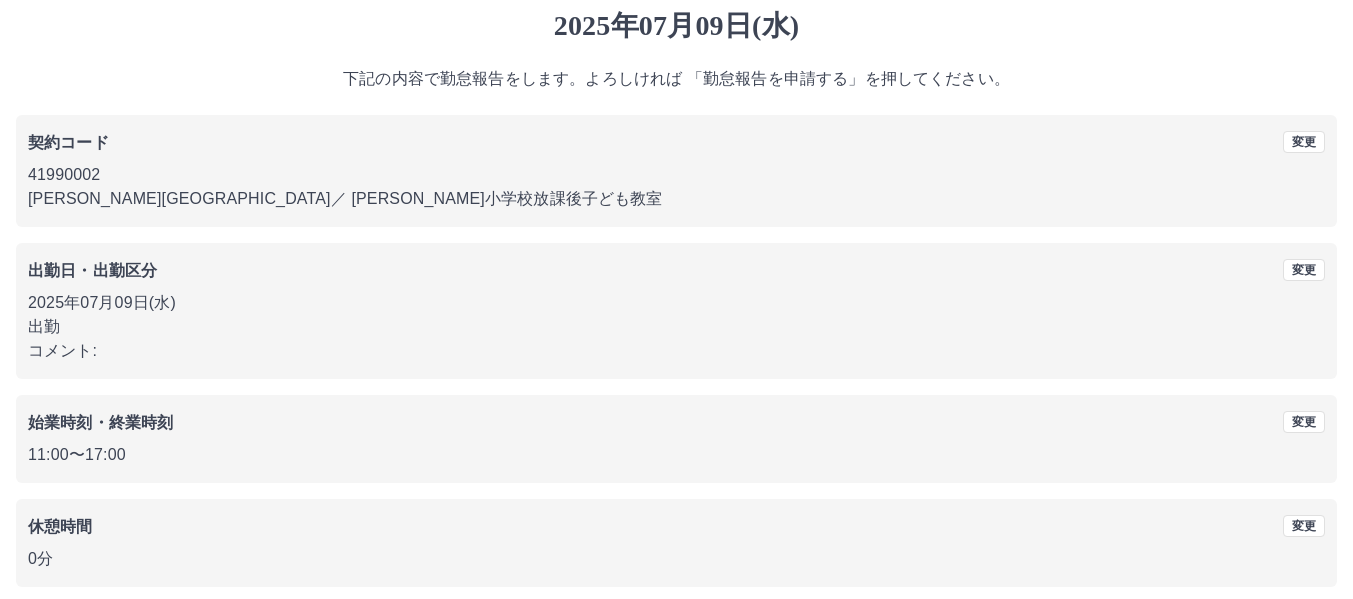 scroll, scrollTop: 100, scrollLeft: 0, axis: vertical 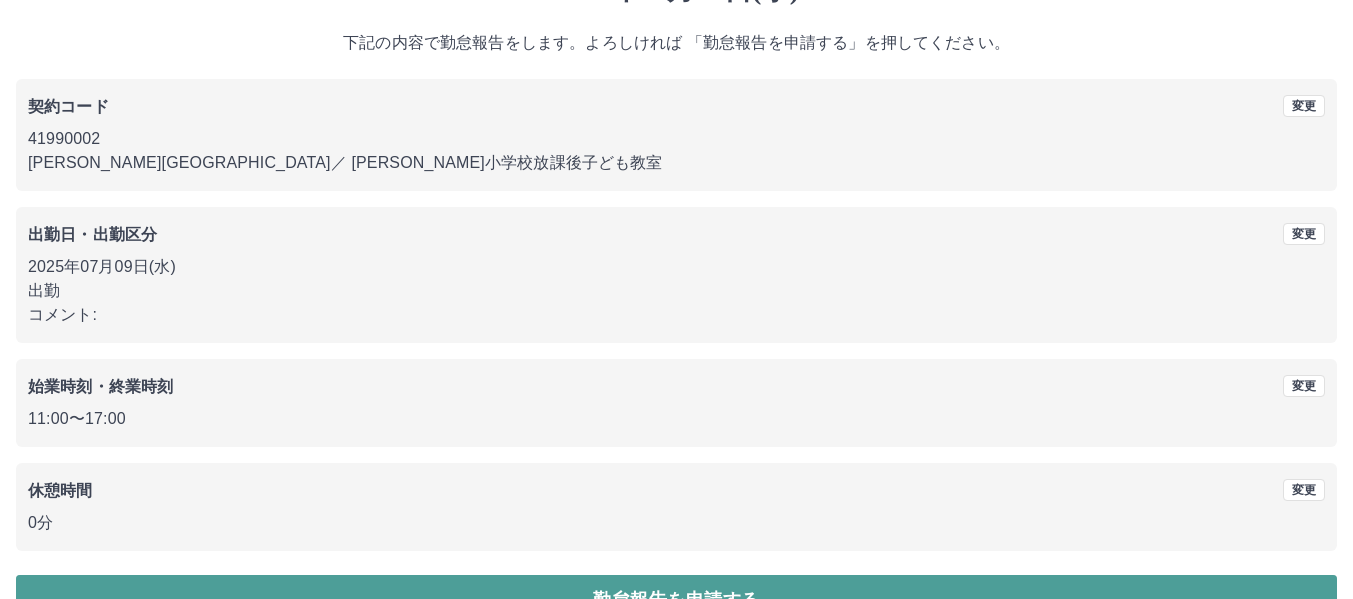 click on "勤怠報告を申請する" at bounding box center (676, 600) 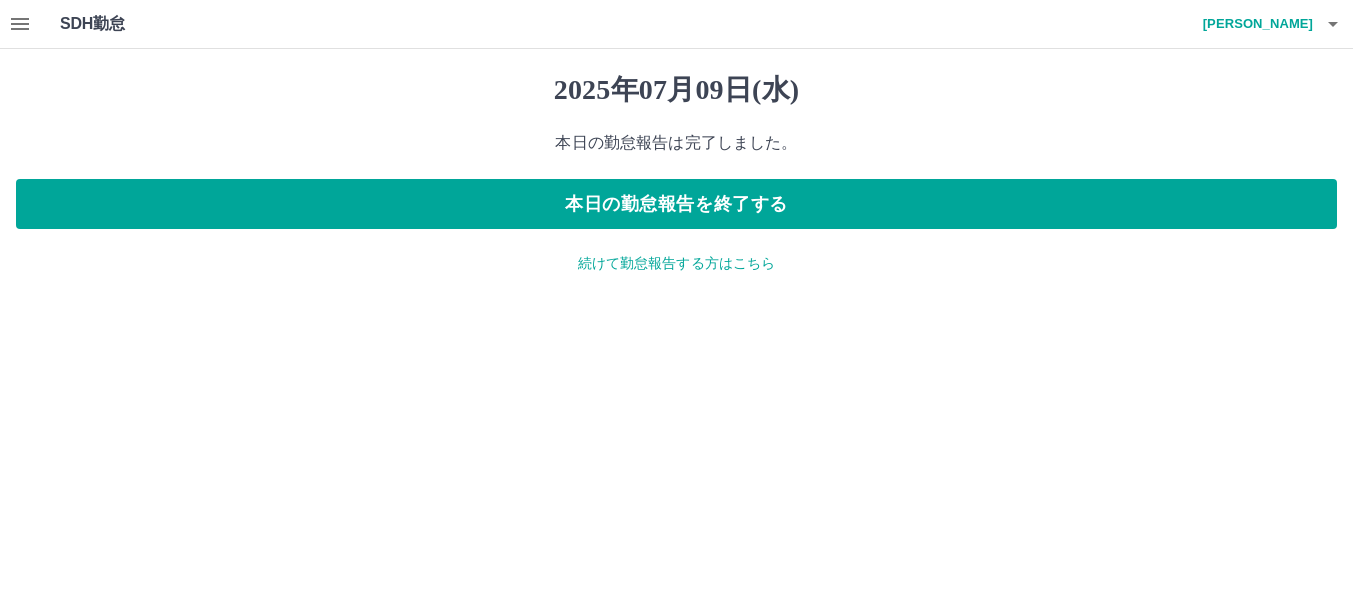 scroll, scrollTop: 0, scrollLeft: 0, axis: both 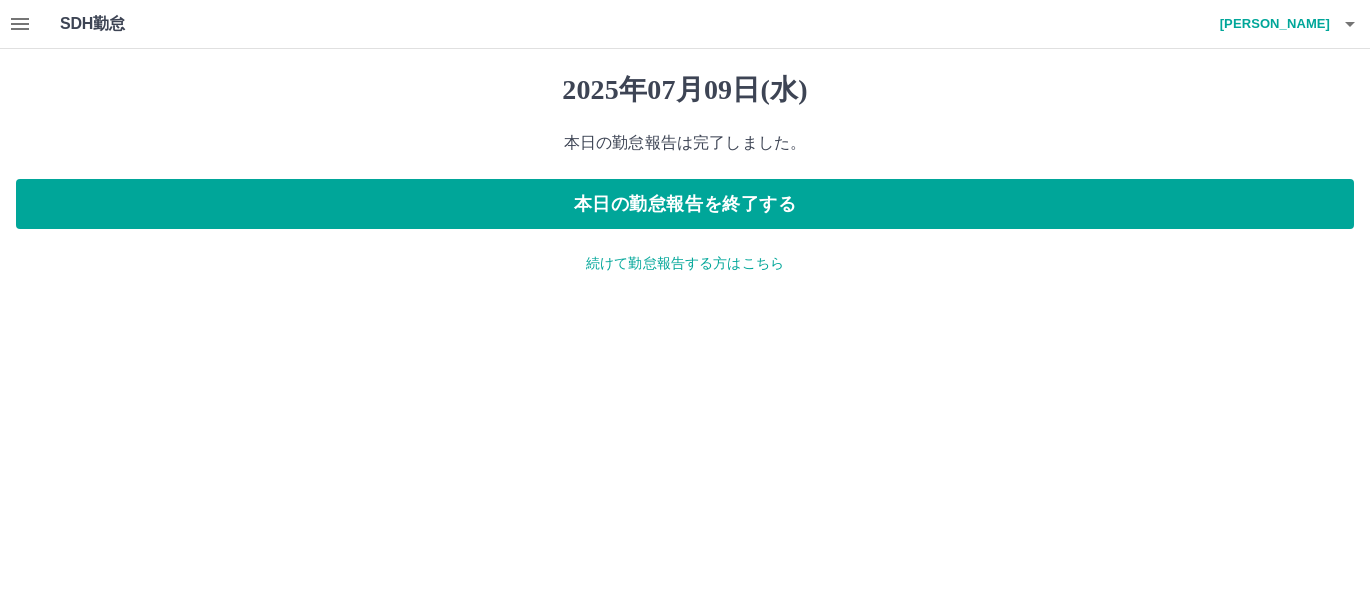 click on "続けて勤怠報告する方はこちら" at bounding box center [685, 263] 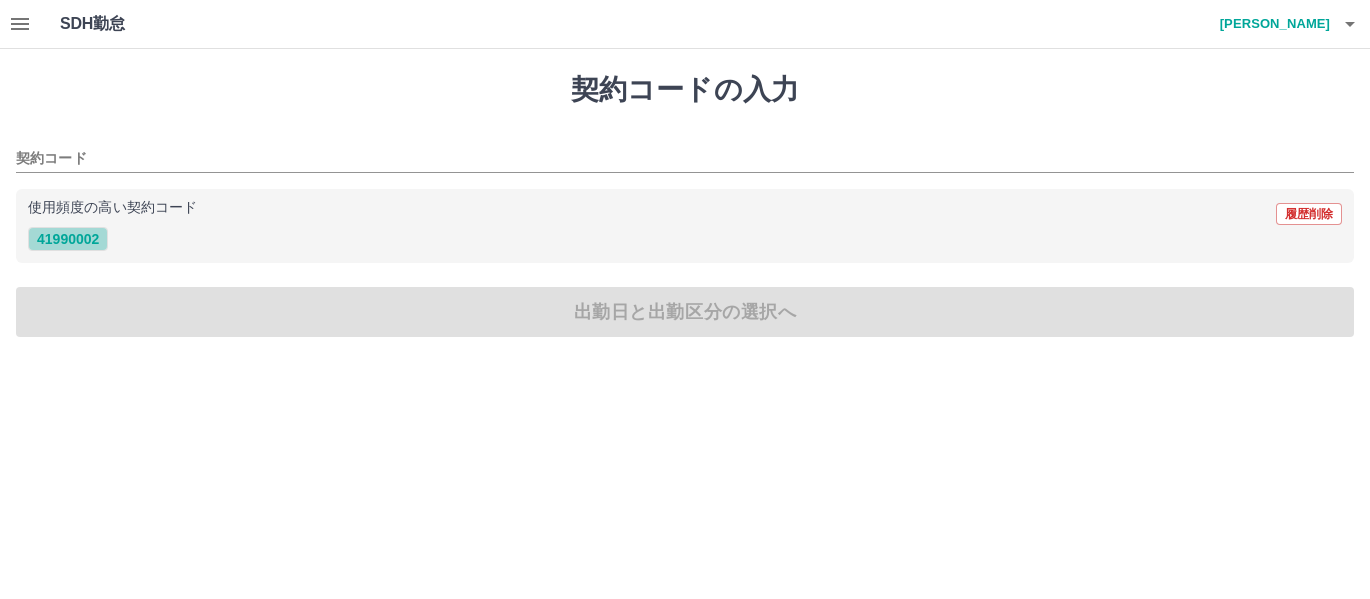 click on "41990002" at bounding box center [68, 239] 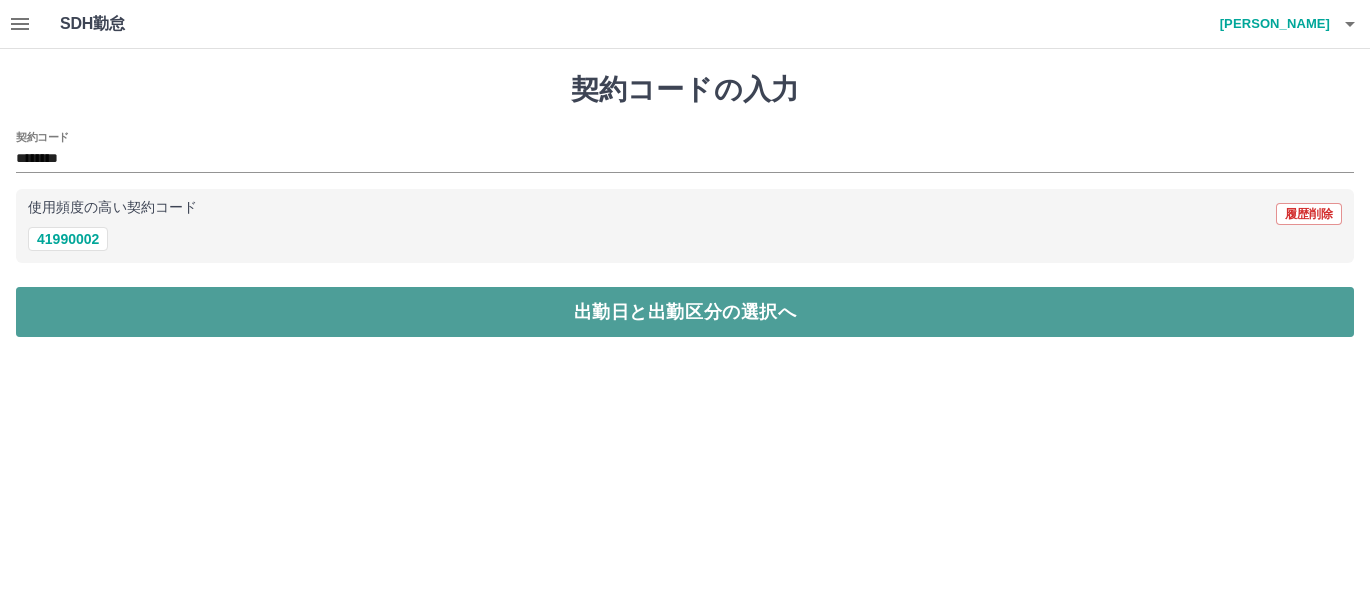 click on "出勤日と出勤区分の選択へ" at bounding box center [685, 312] 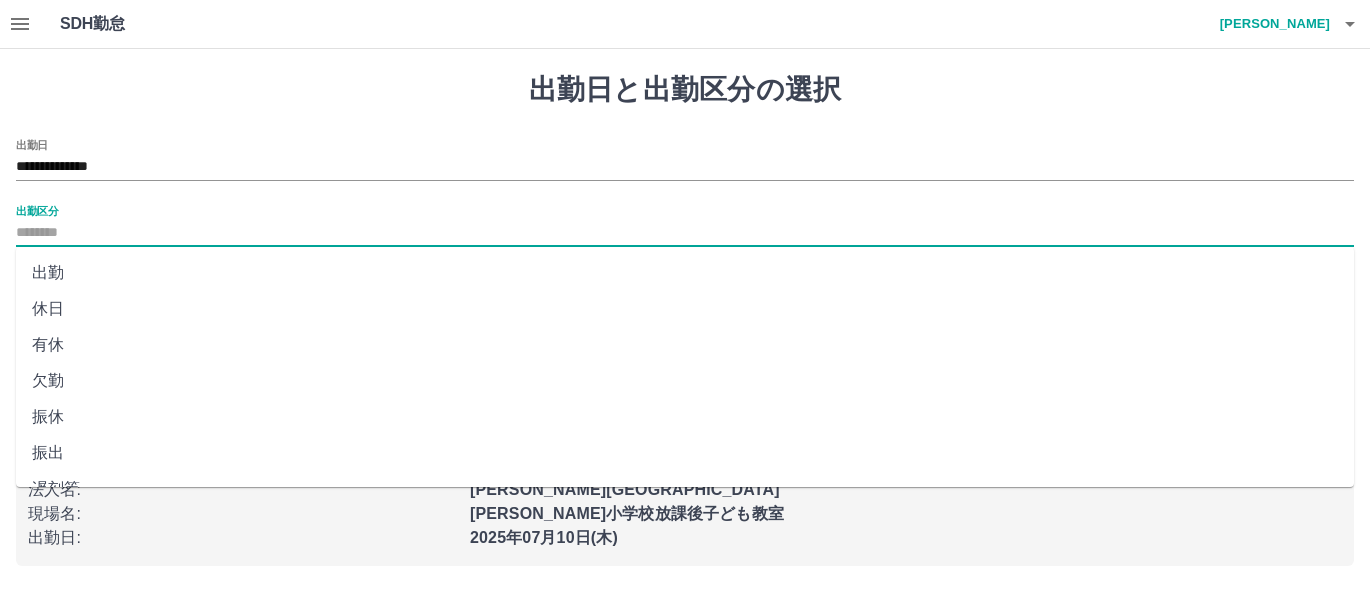 click on "出勤区分" at bounding box center (685, 233) 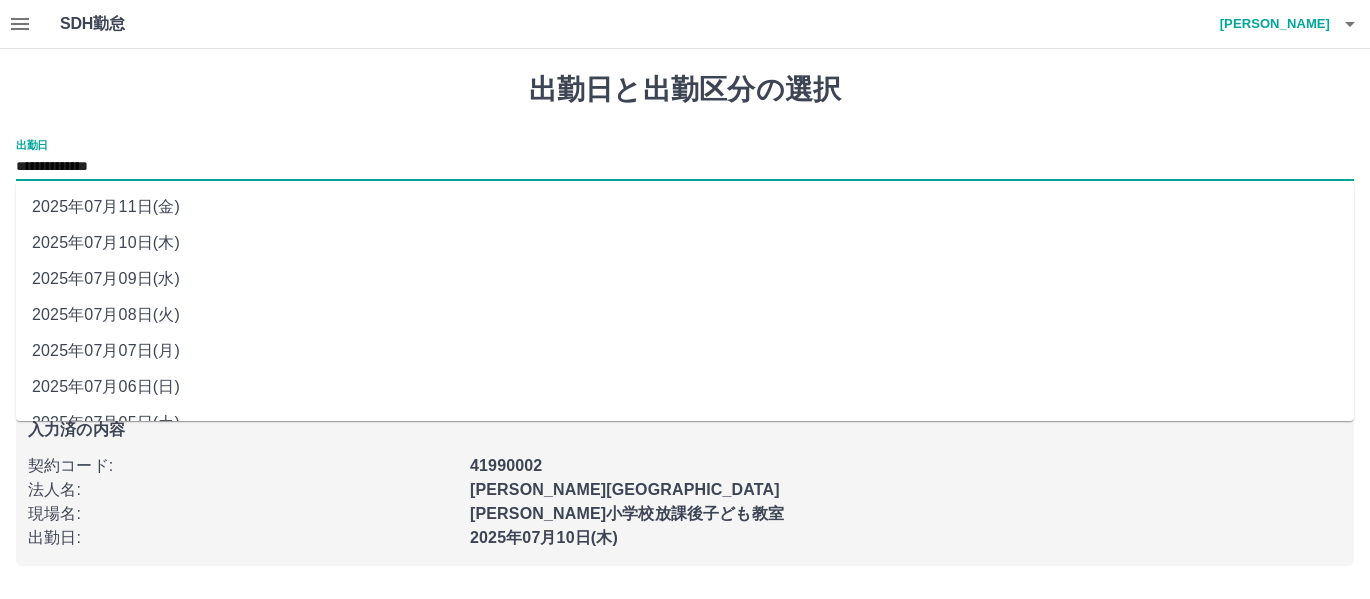click on "**********" at bounding box center [685, 167] 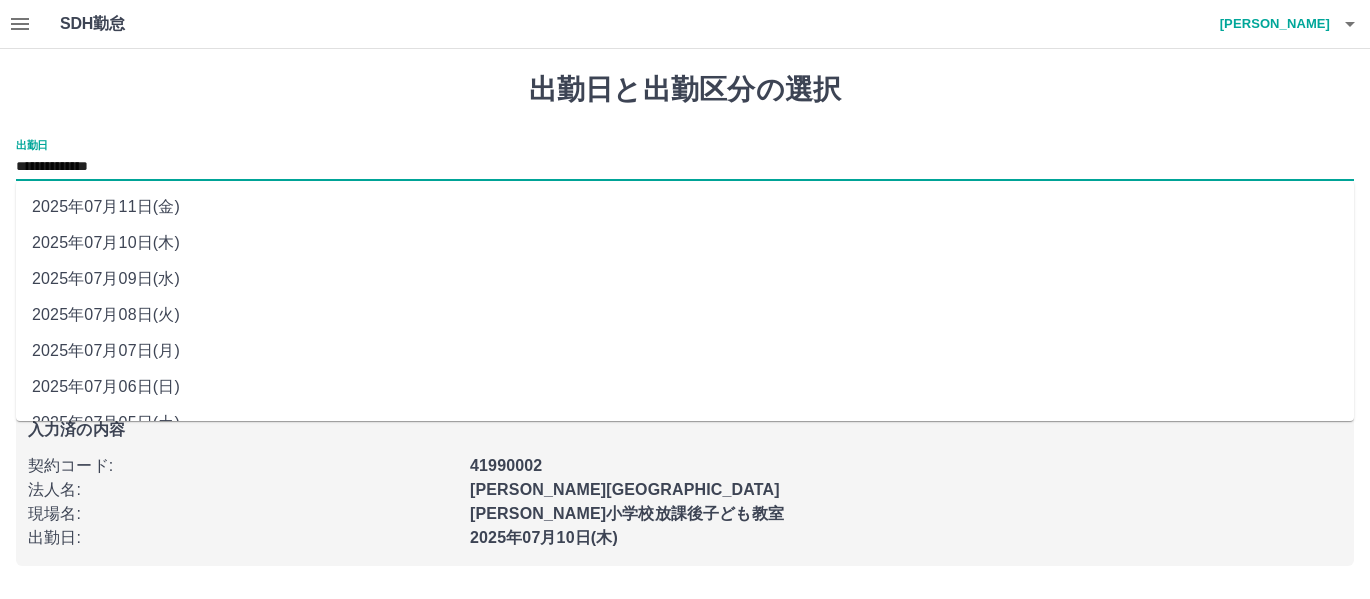click on "2025年07月10日(木)" at bounding box center (685, 243) 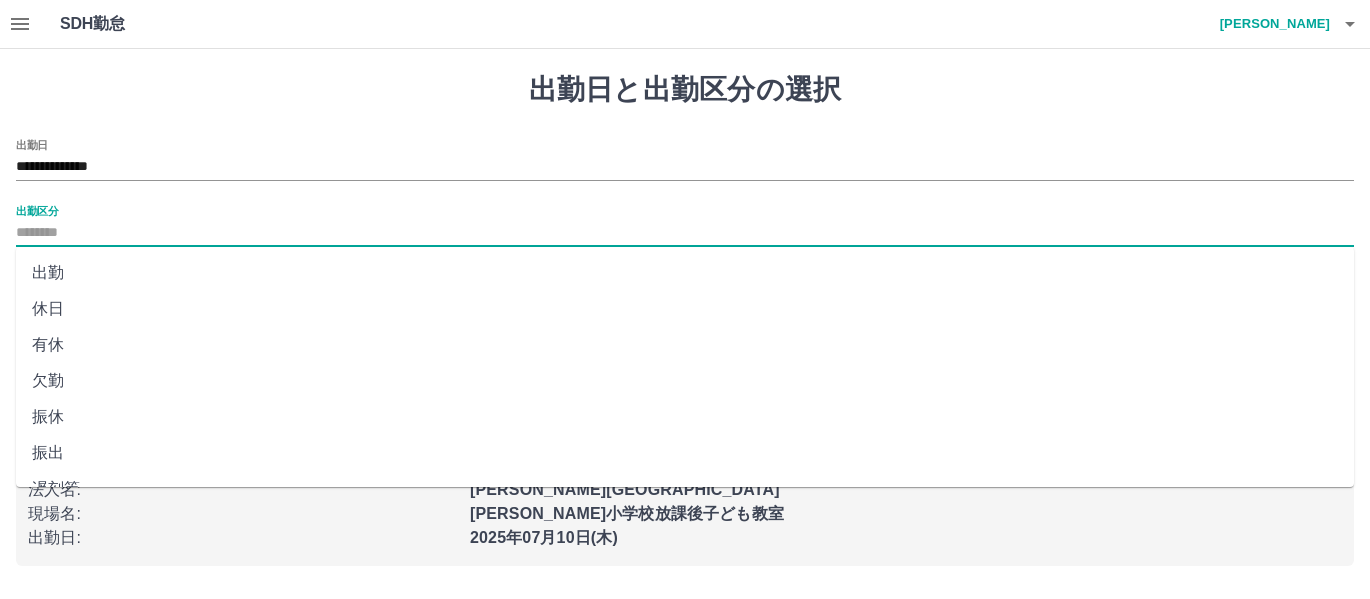 click on "出勤区分" at bounding box center [685, 233] 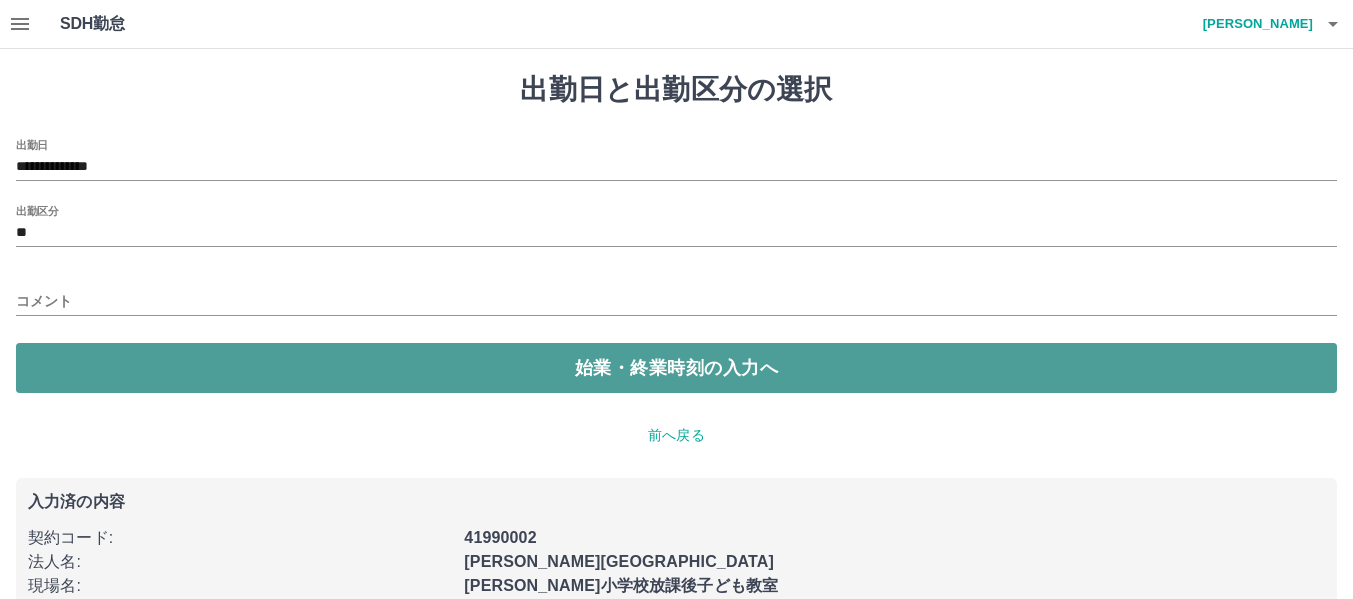 click on "始業・終業時刻の入力へ" at bounding box center [676, 368] 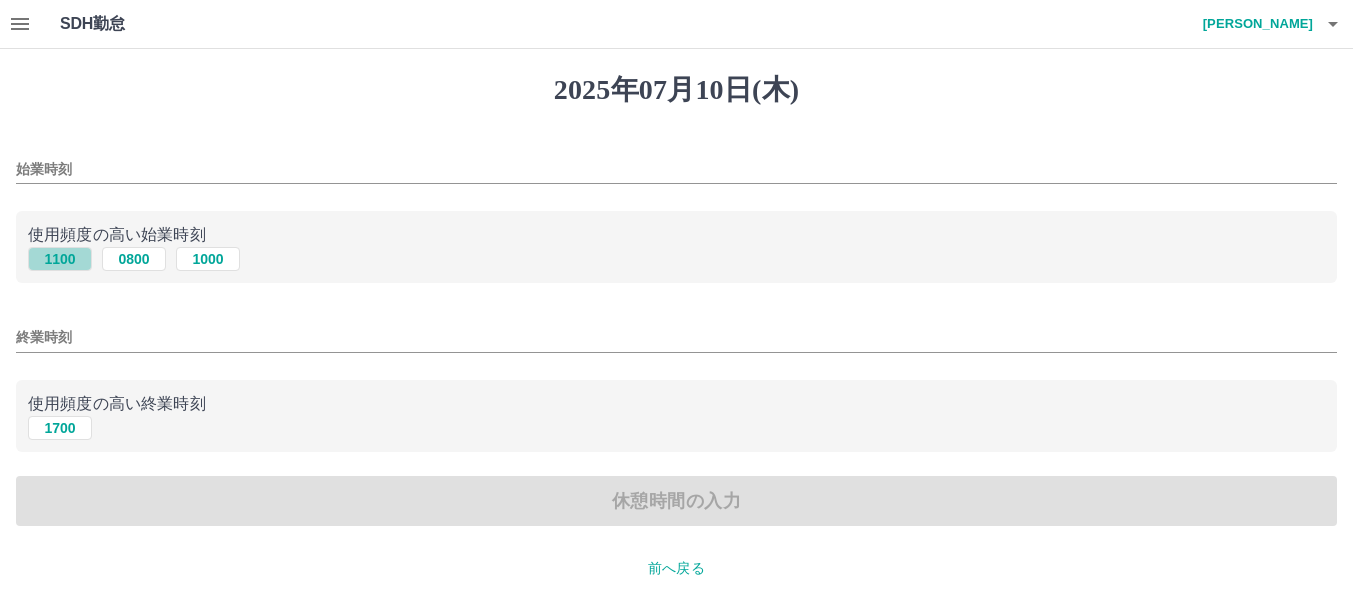 click on "1100" at bounding box center (60, 259) 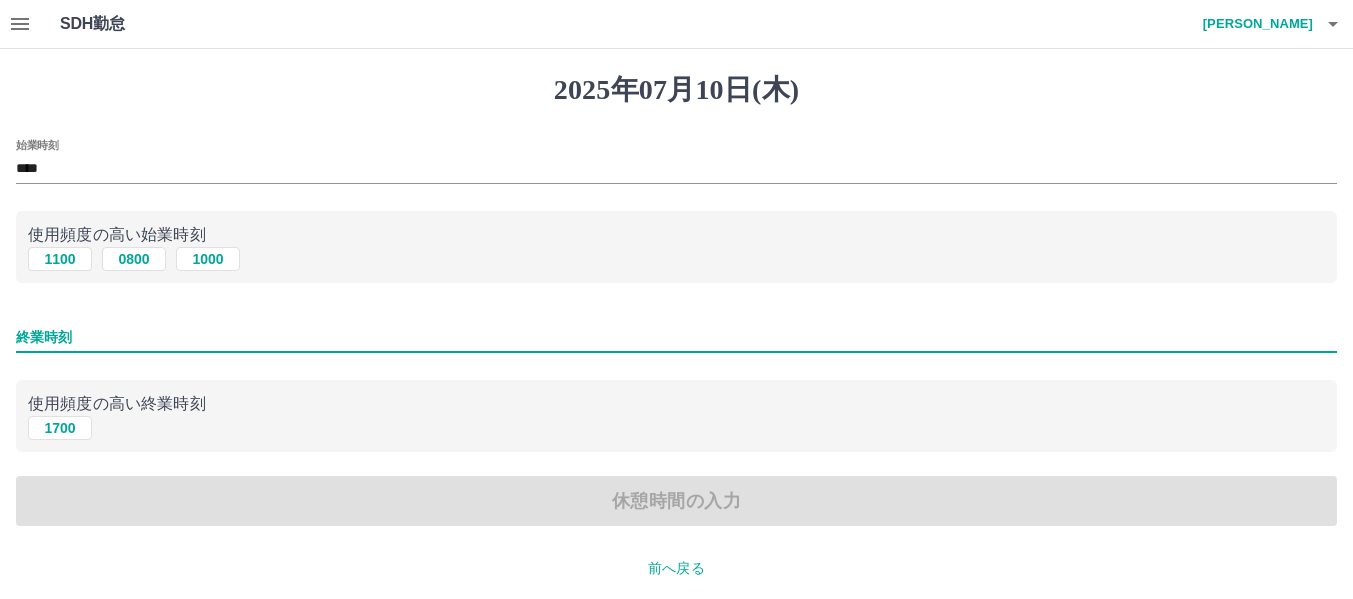 click on "終業時刻" at bounding box center [676, 337] 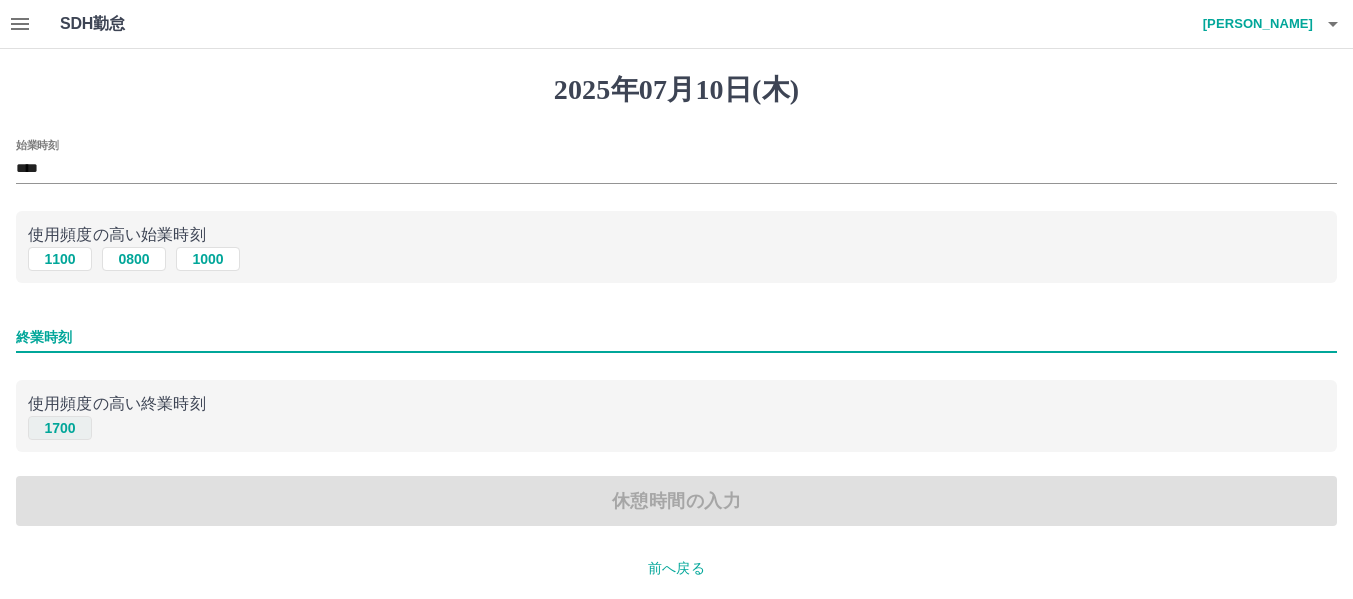 click on "1700" at bounding box center [60, 428] 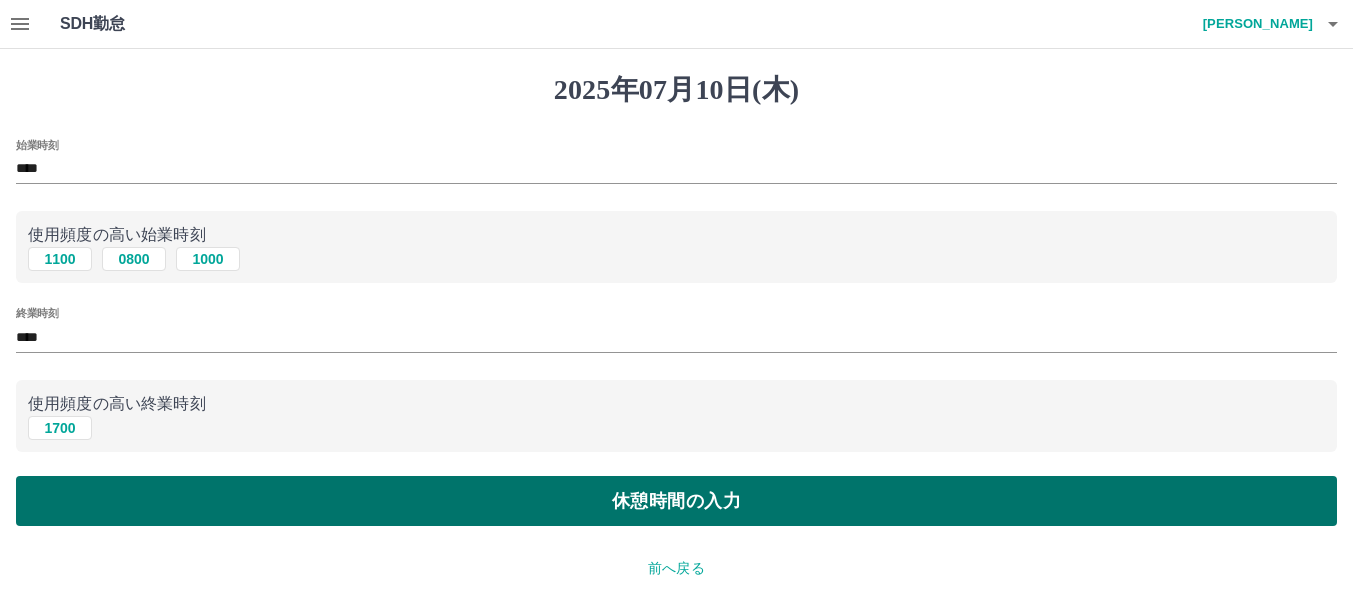 click on "休憩時間の入力" at bounding box center [676, 501] 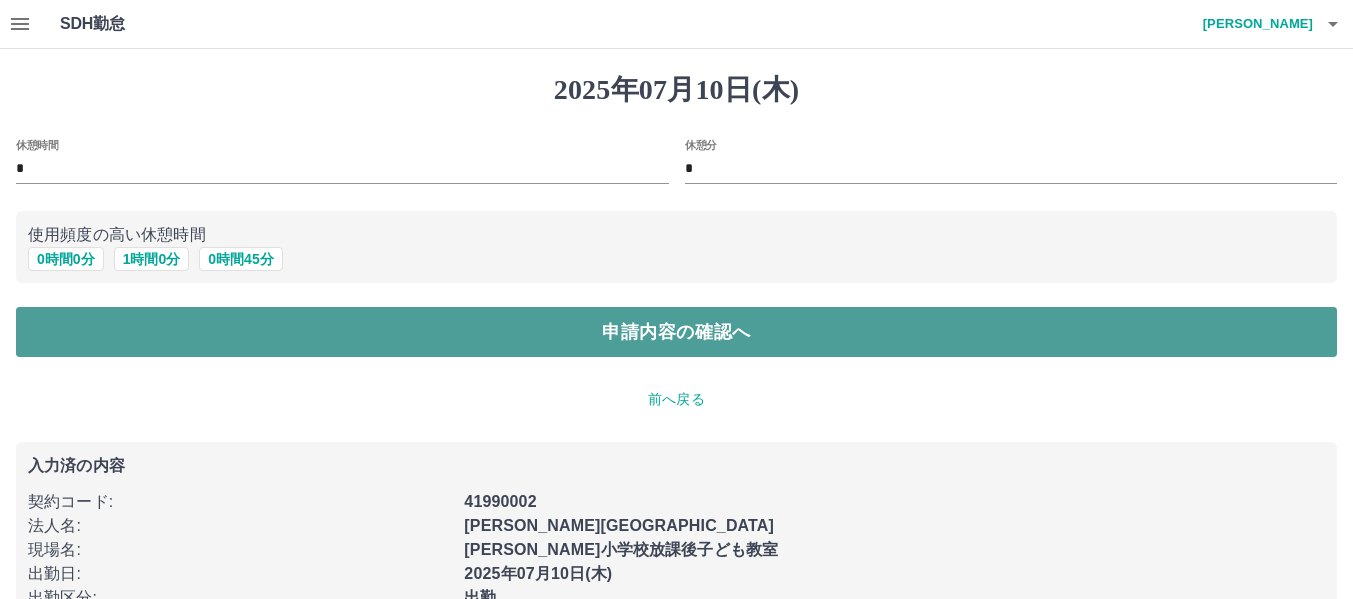 click on "申請内容の確認へ" at bounding box center (676, 332) 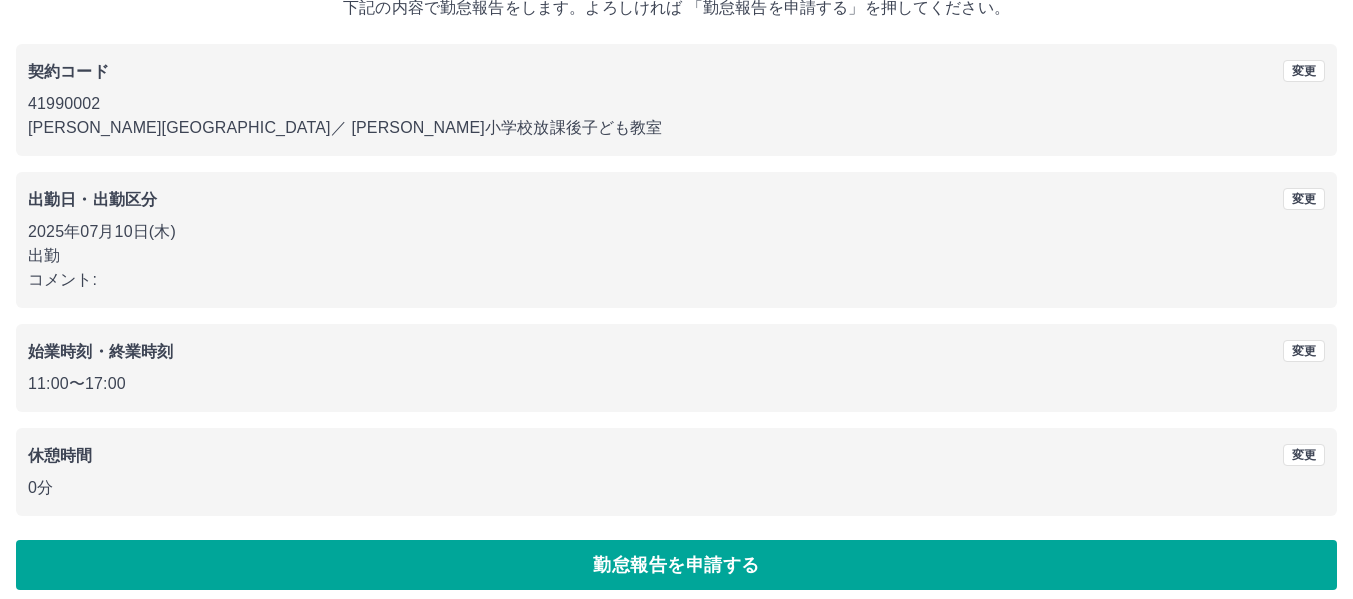 scroll, scrollTop: 150, scrollLeft: 0, axis: vertical 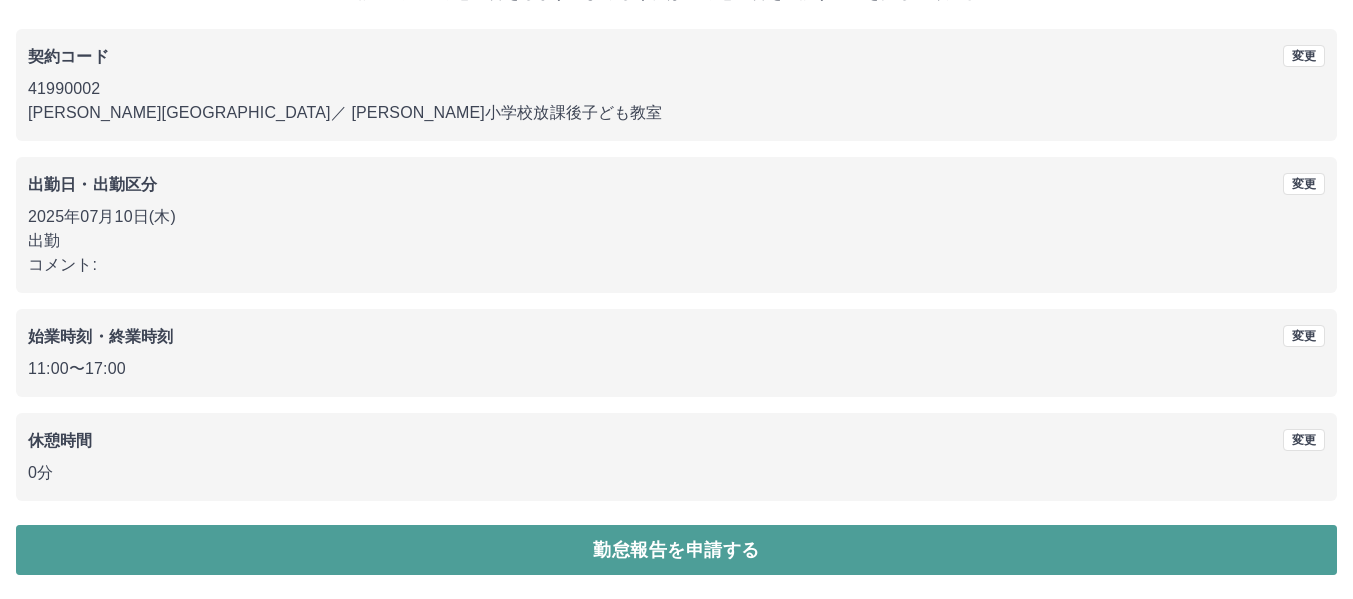 click on "勤怠報告を申請する" at bounding box center (676, 550) 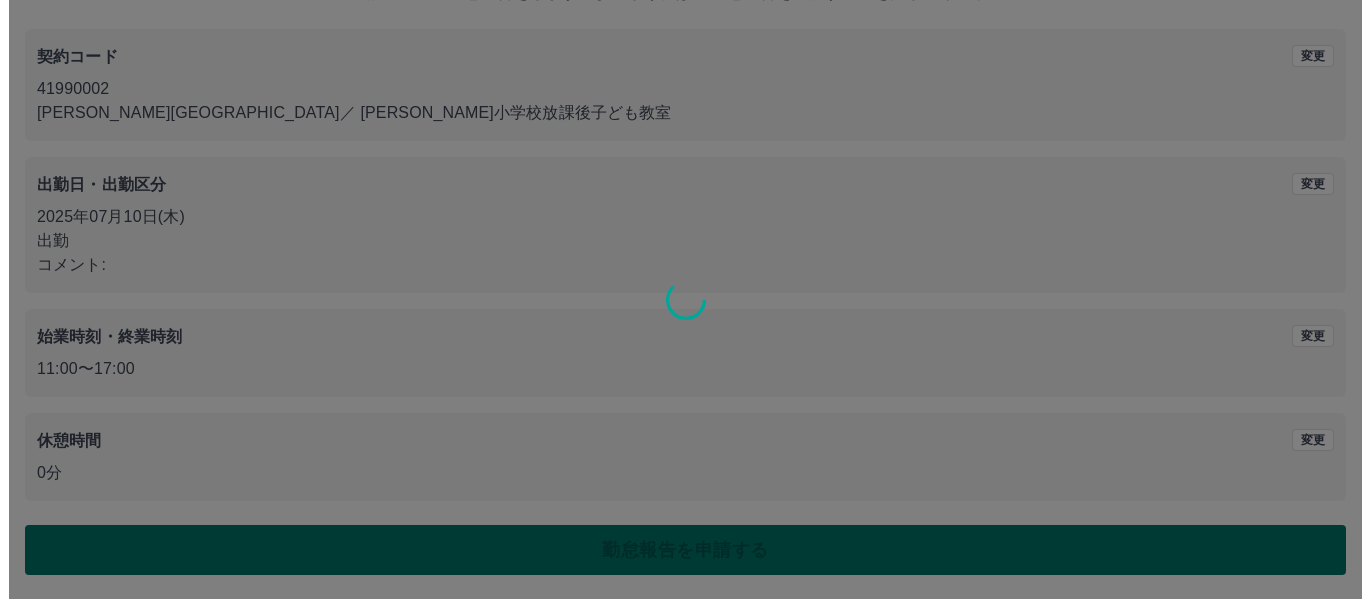 scroll, scrollTop: 0, scrollLeft: 0, axis: both 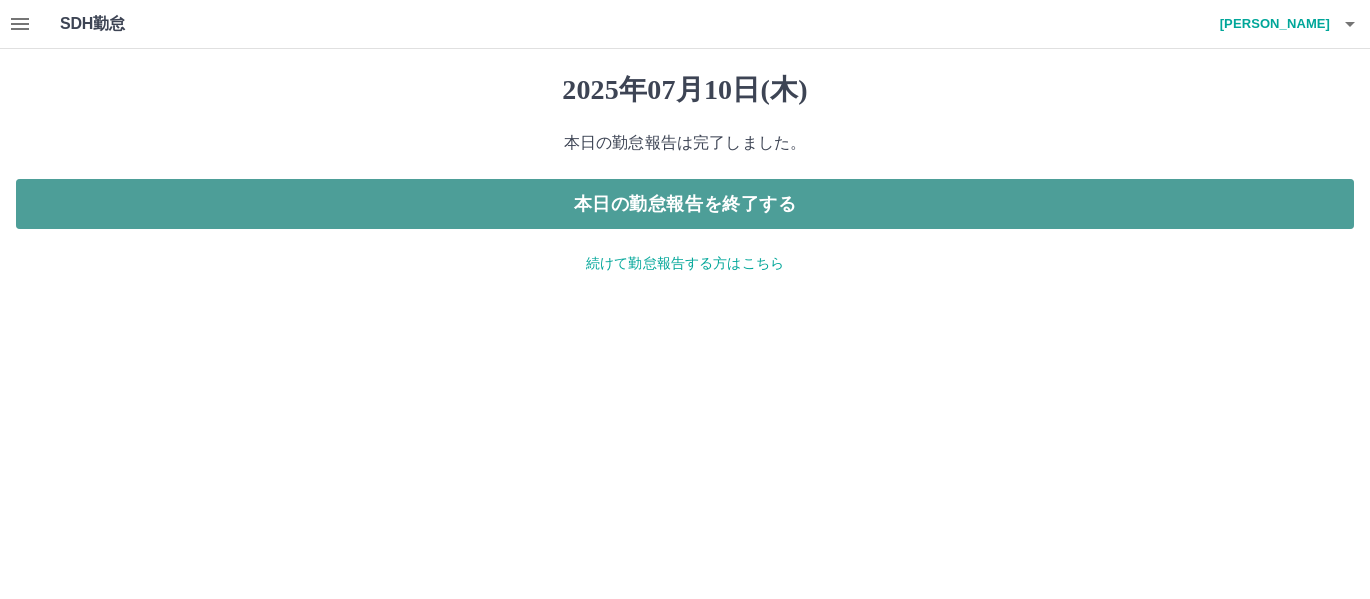 click on "本日の勤怠報告を終了する" at bounding box center [685, 204] 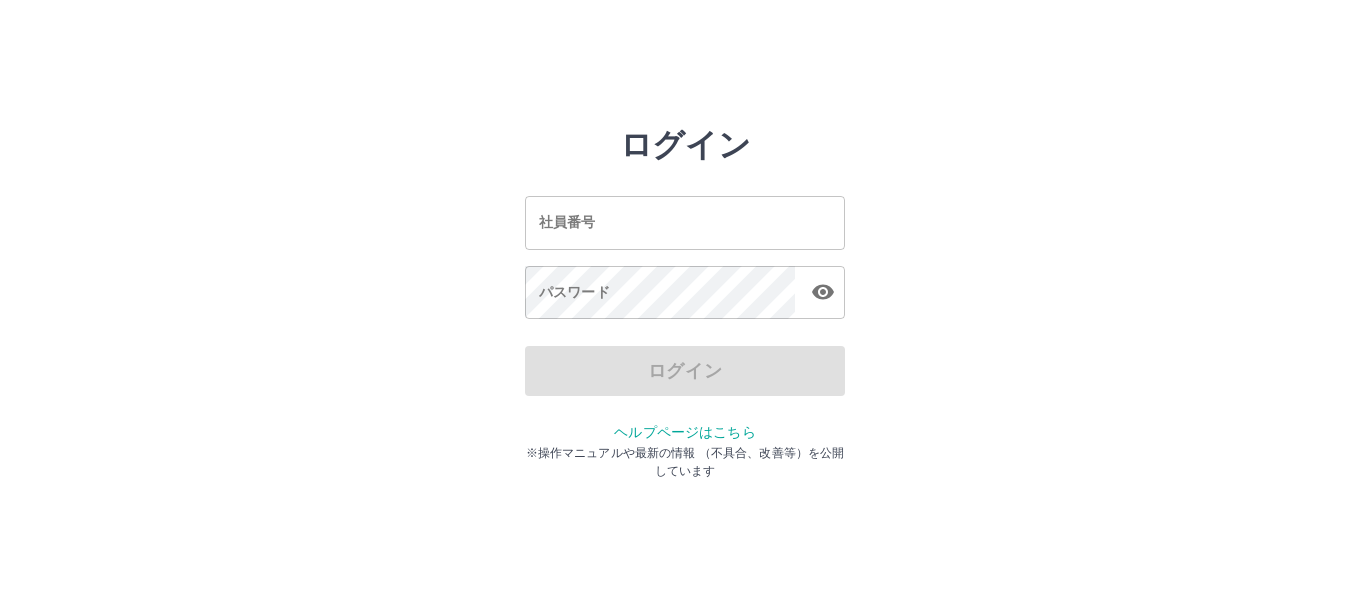 scroll, scrollTop: 0, scrollLeft: 0, axis: both 